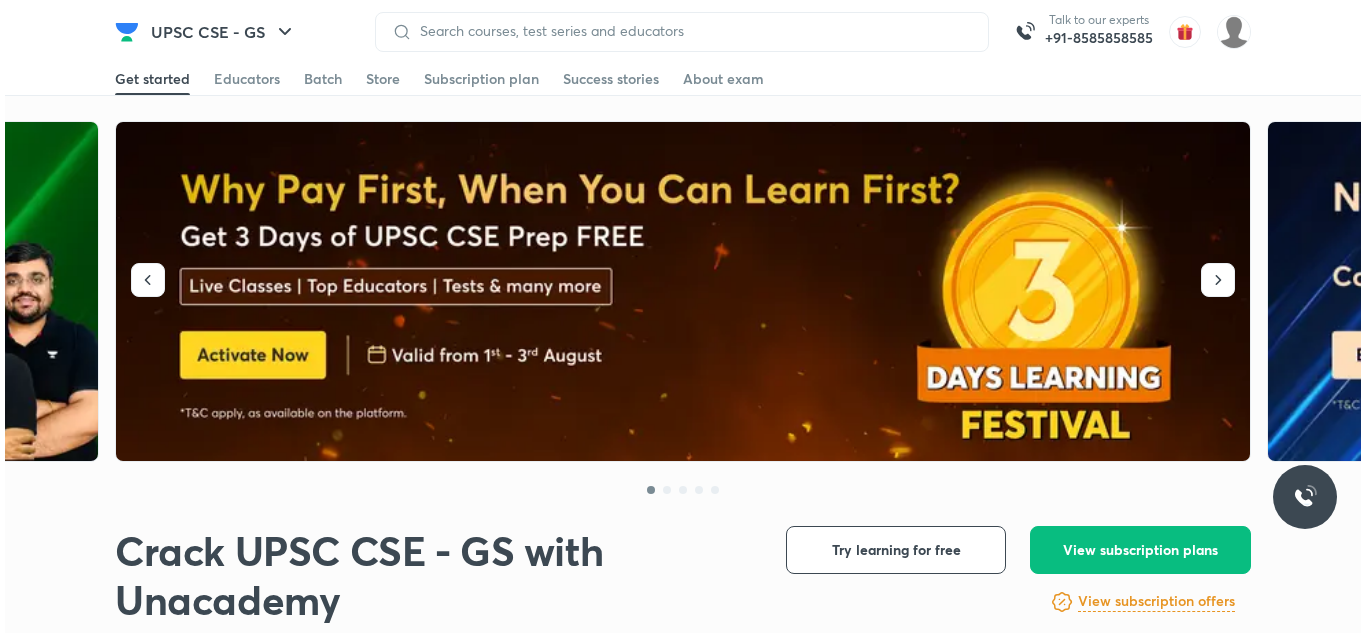 scroll, scrollTop: 0, scrollLeft: 0, axis: both 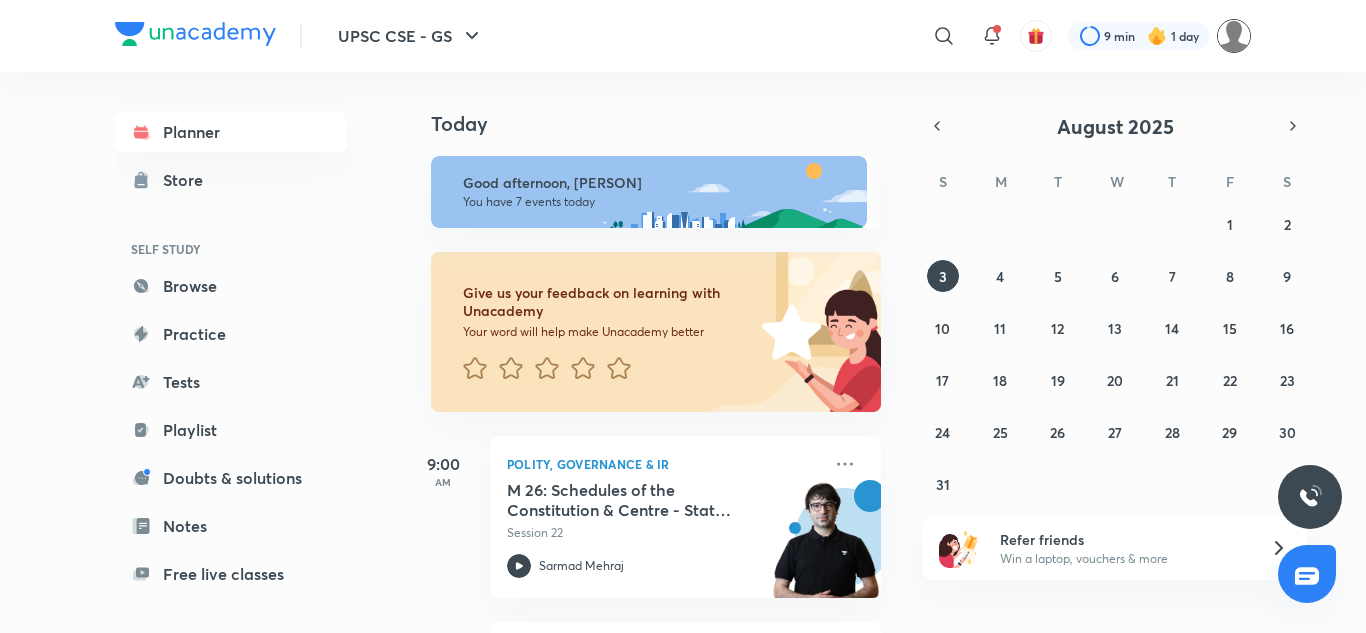 click at bounding box center [1234, 36] 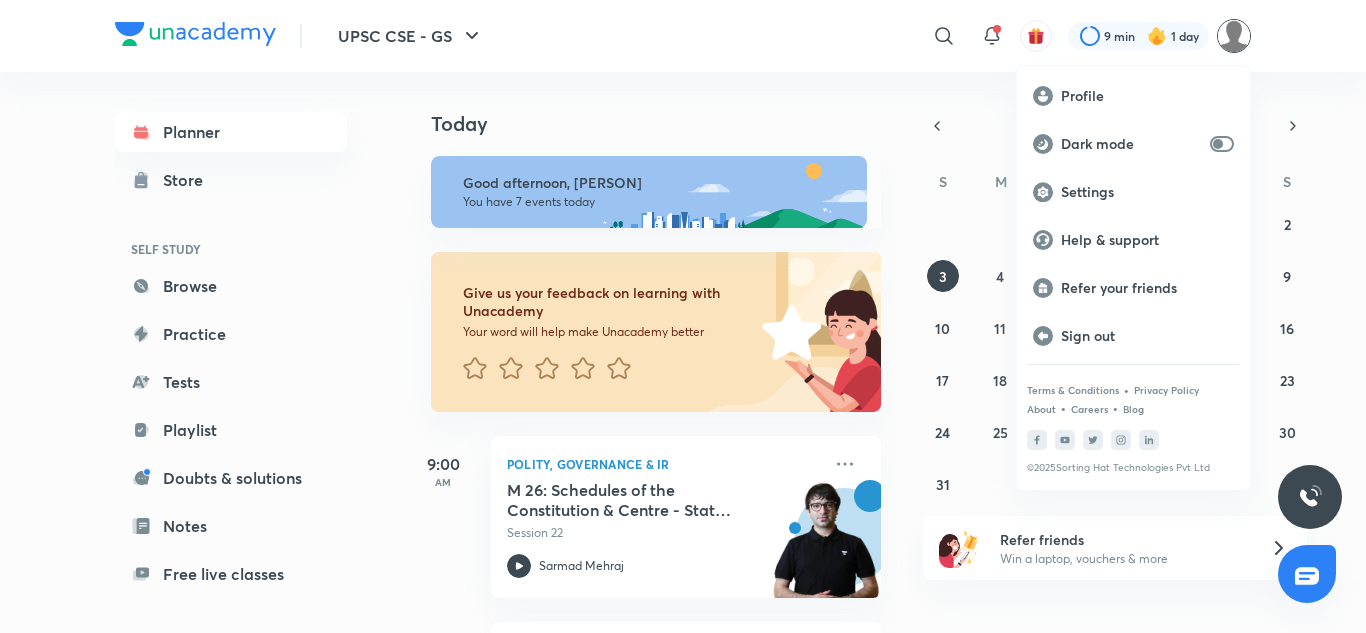 click at bounding box center [683, 316] 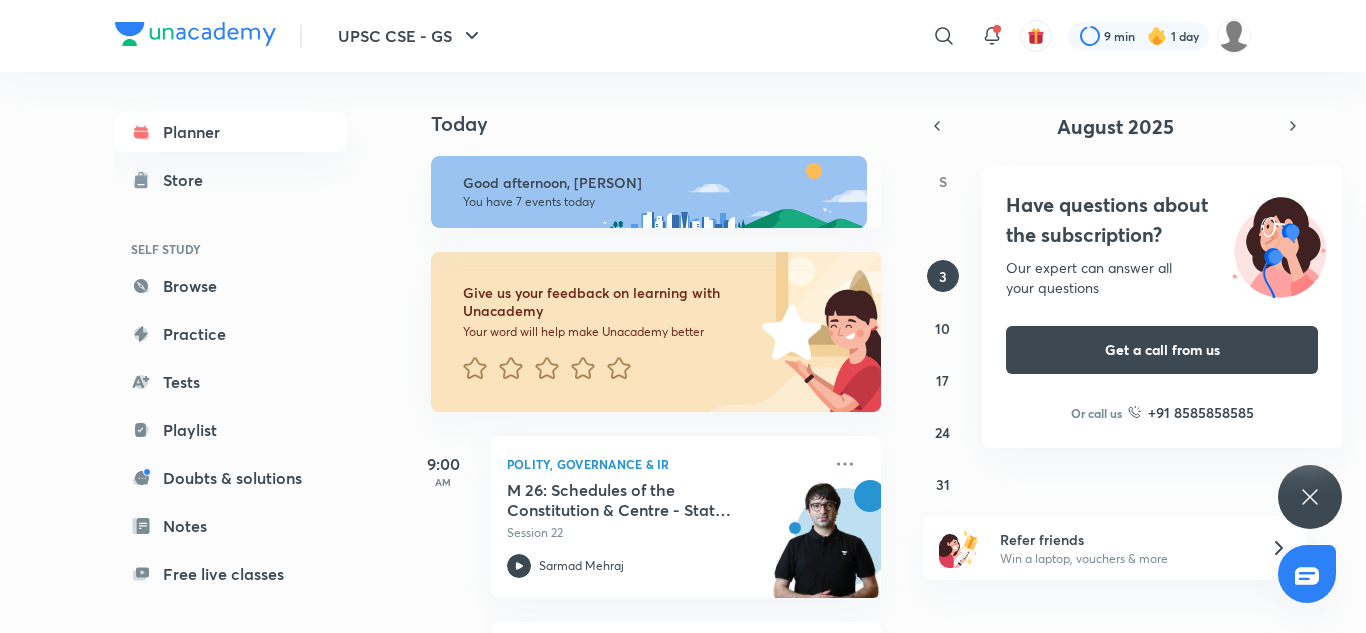 click 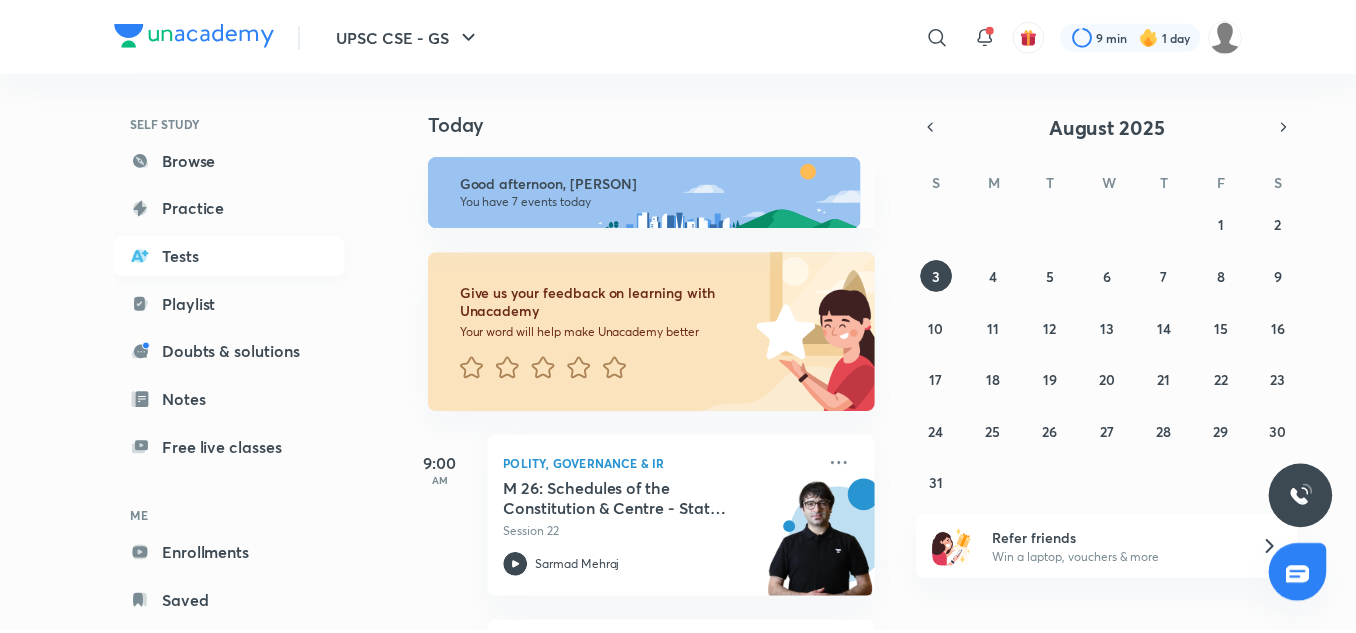scroll, scrollTop: 171, scrollLeft: 0, axis: vertical 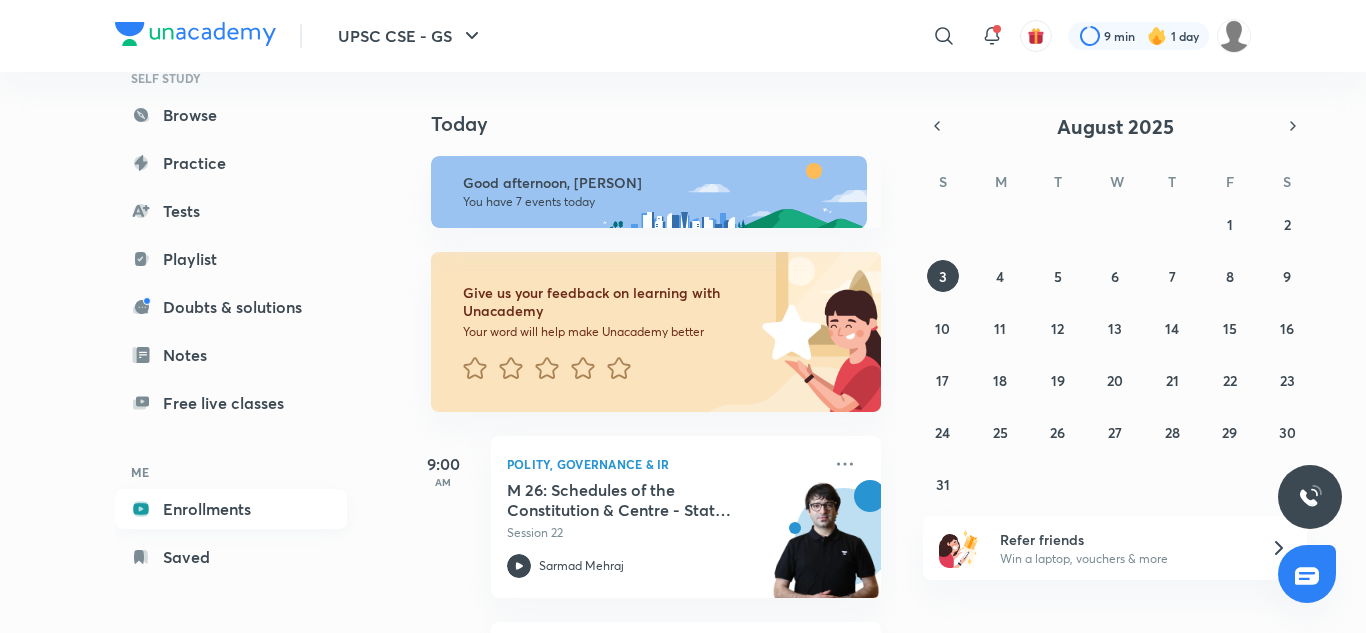 click on "Enrollments" at bounding box center (231, 509) 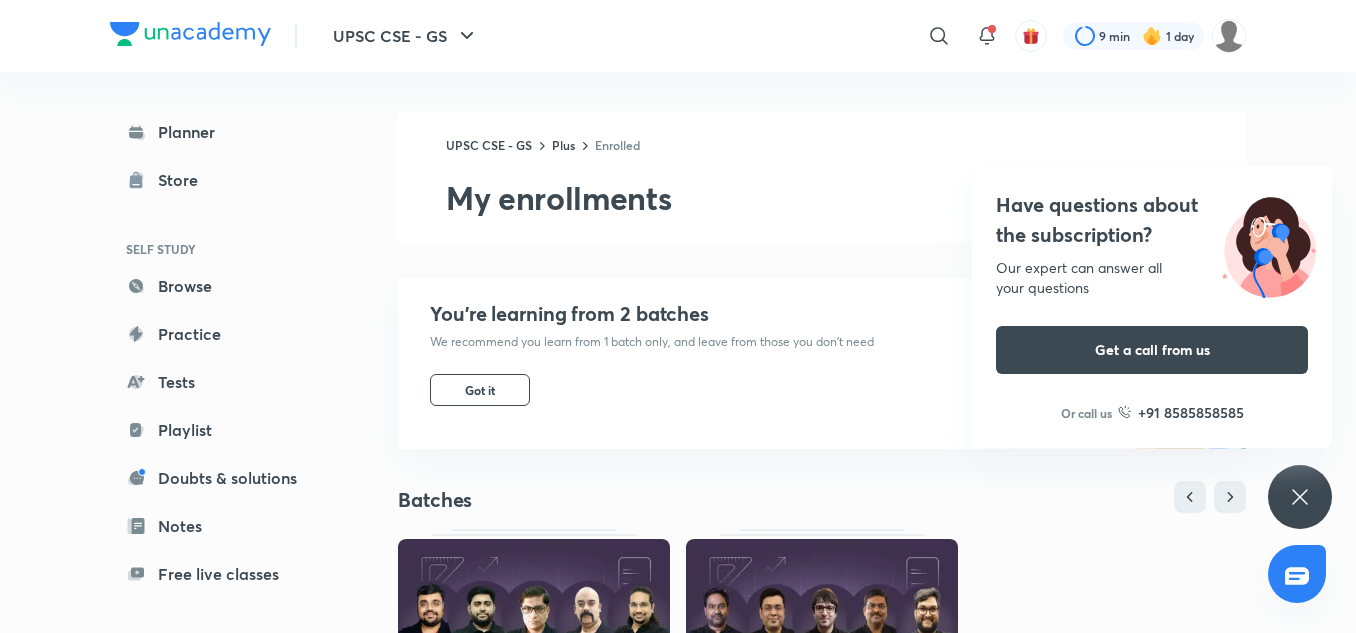 scroll, scrollTop: 246, scrollLeft: 0, axis: vertical 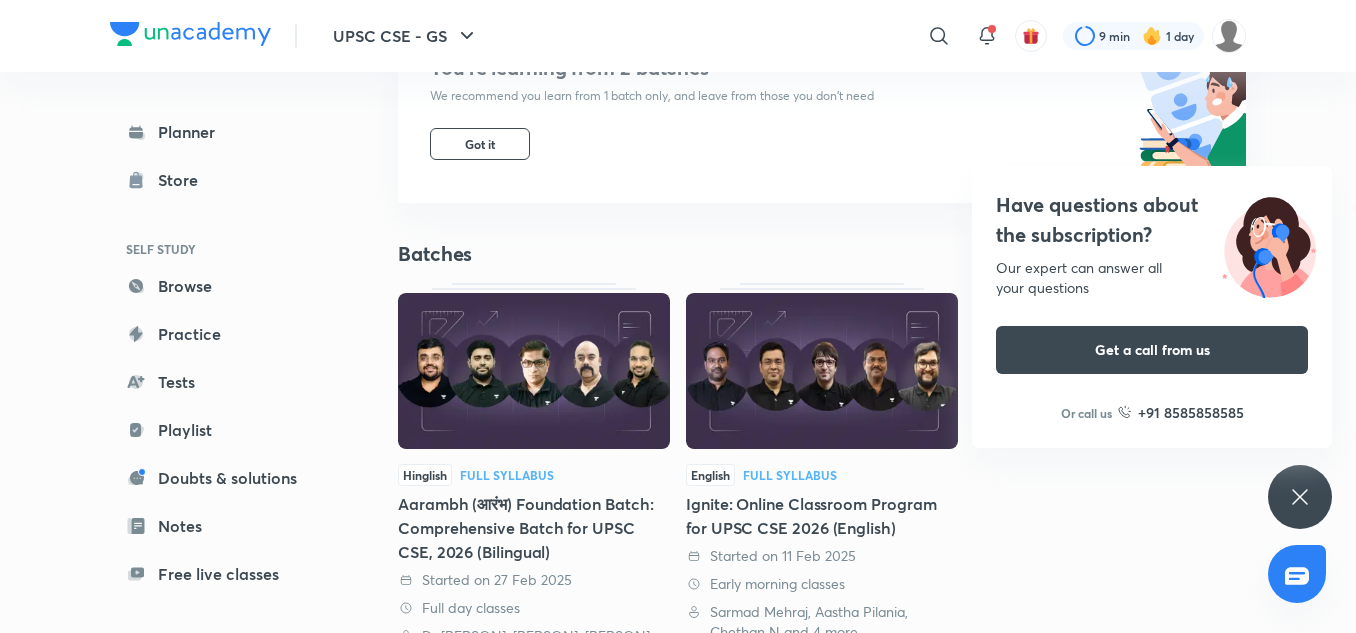 click at bounding box center (822, 371) 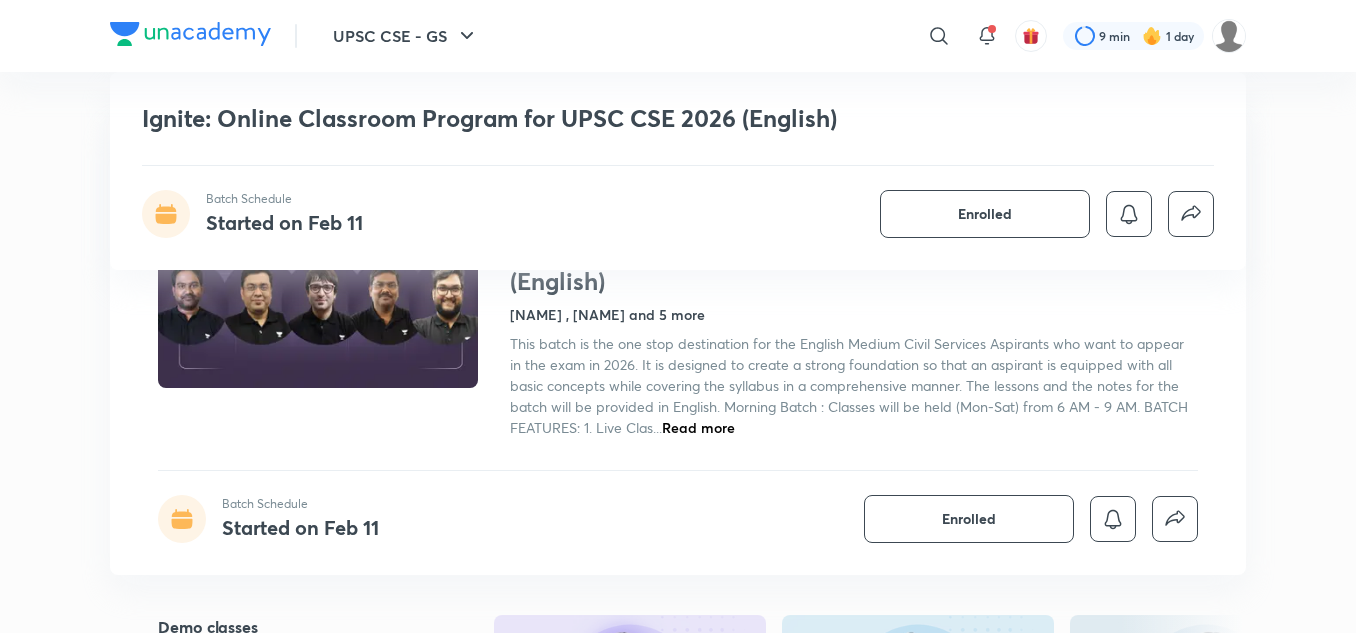 scroll, scrollTop: 431, scrollLeft: 0, axis: vertical 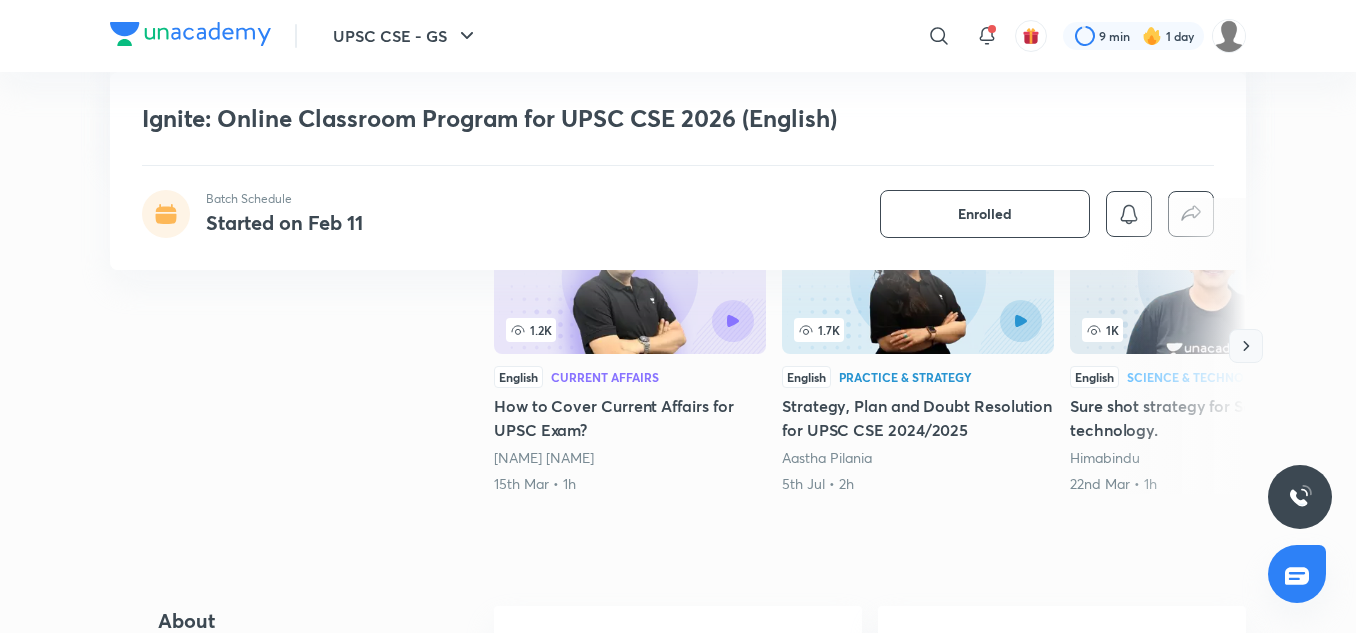 click at bounding box center (1246, 346) 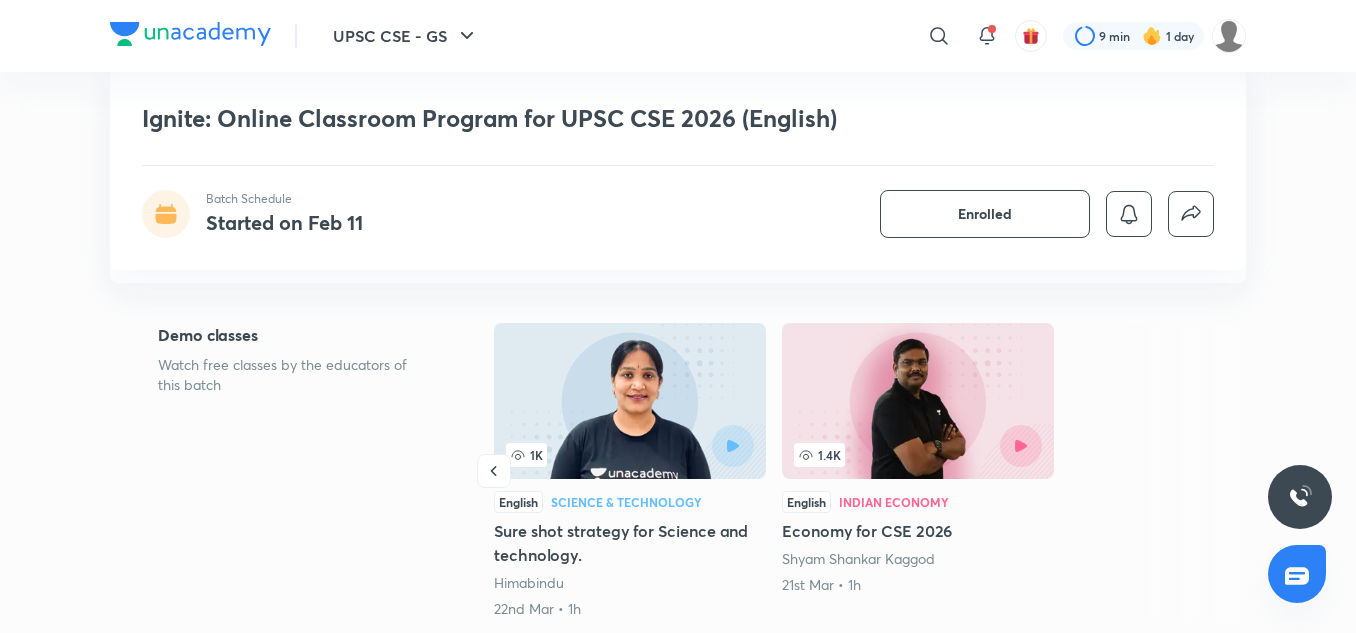 scroll, scrollTop: 323, scrollLeft: 0, axis: vertical 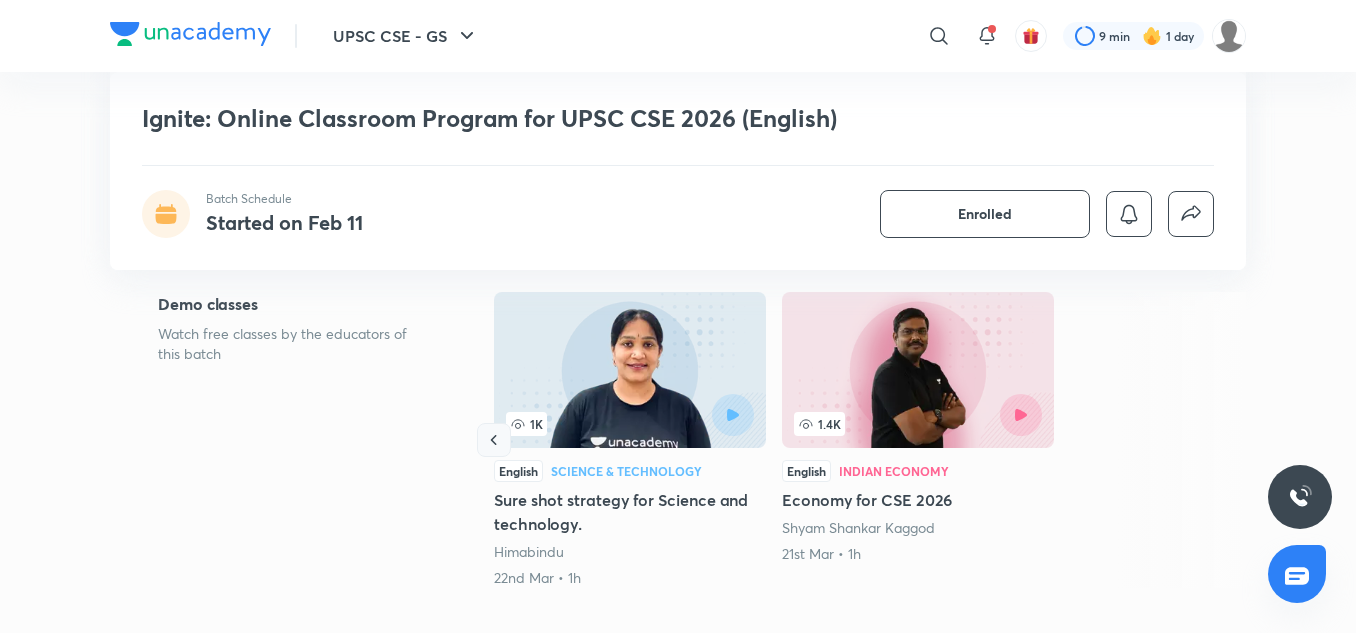 click 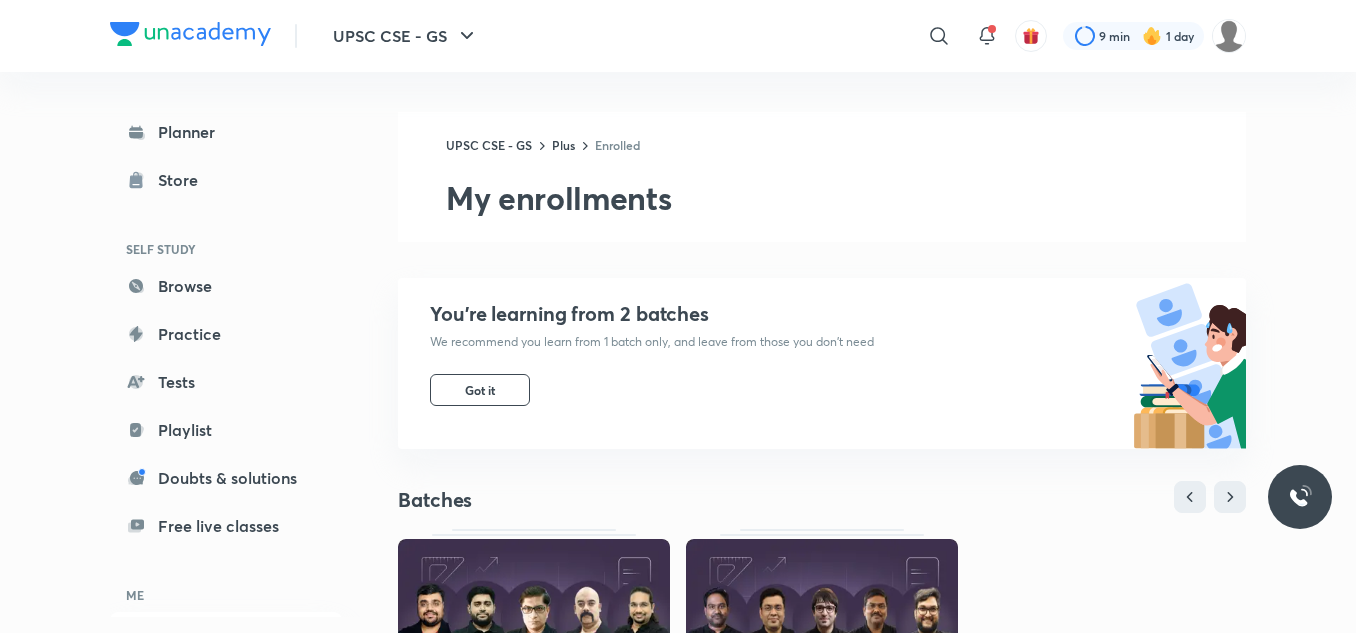 scroll, scrollTop: 0, scrollLeft: 0, axis: both 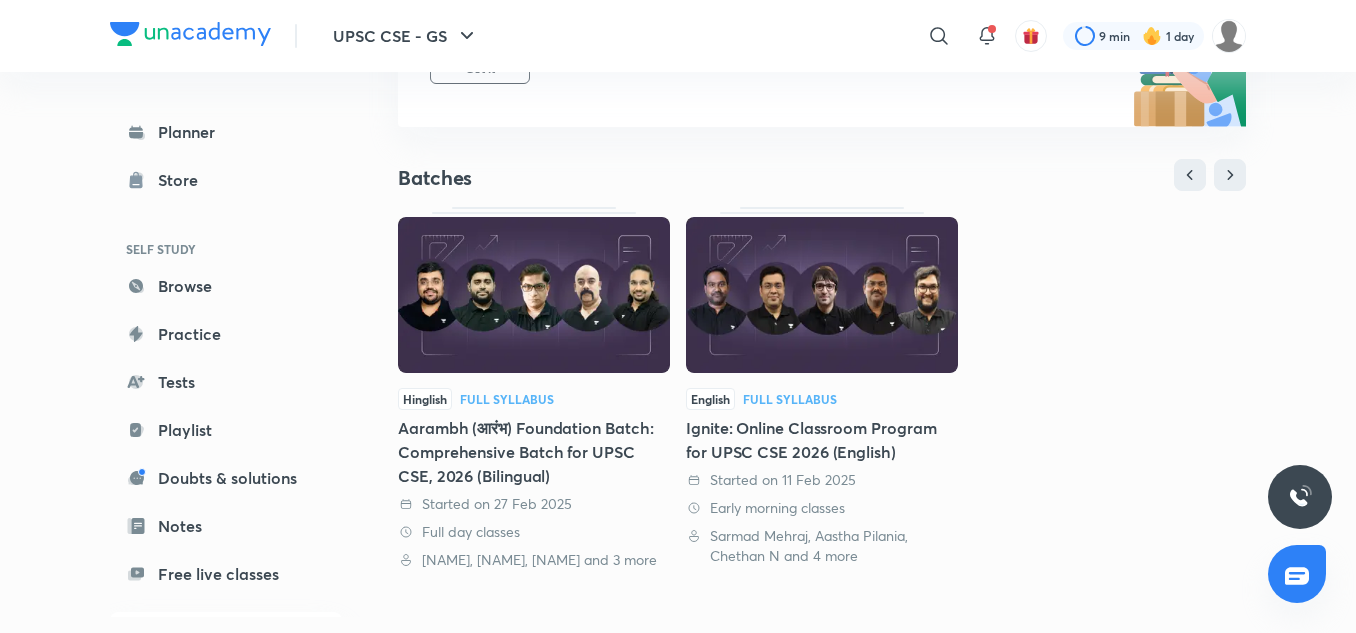 click at bounding box center (534, 295) 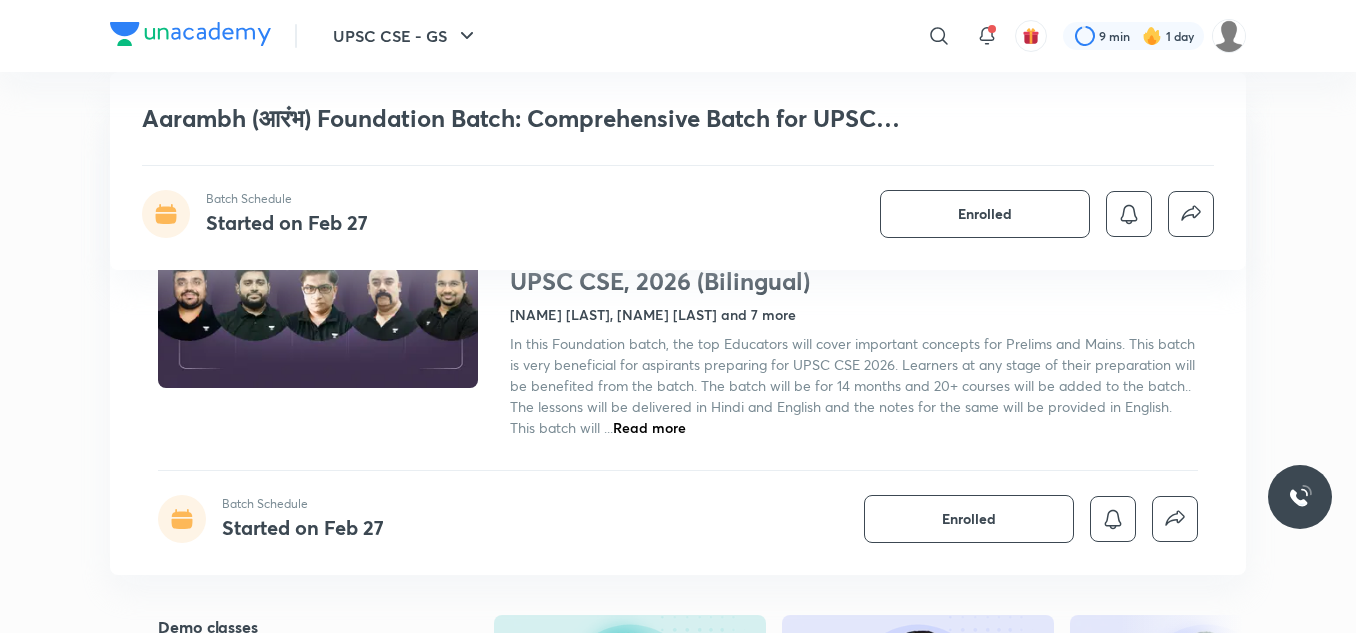 scroll, scrollTop: 728, scrollLeft: 0, axis: vertical 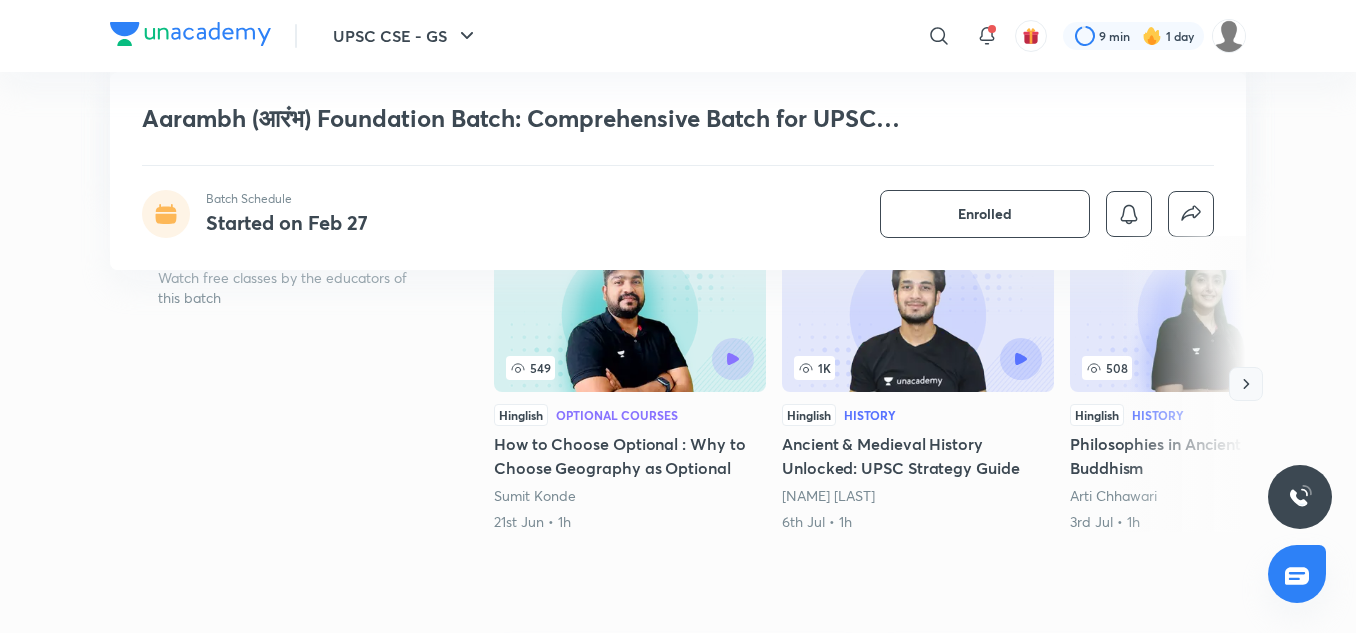 click at bounding box center (1246, 384) 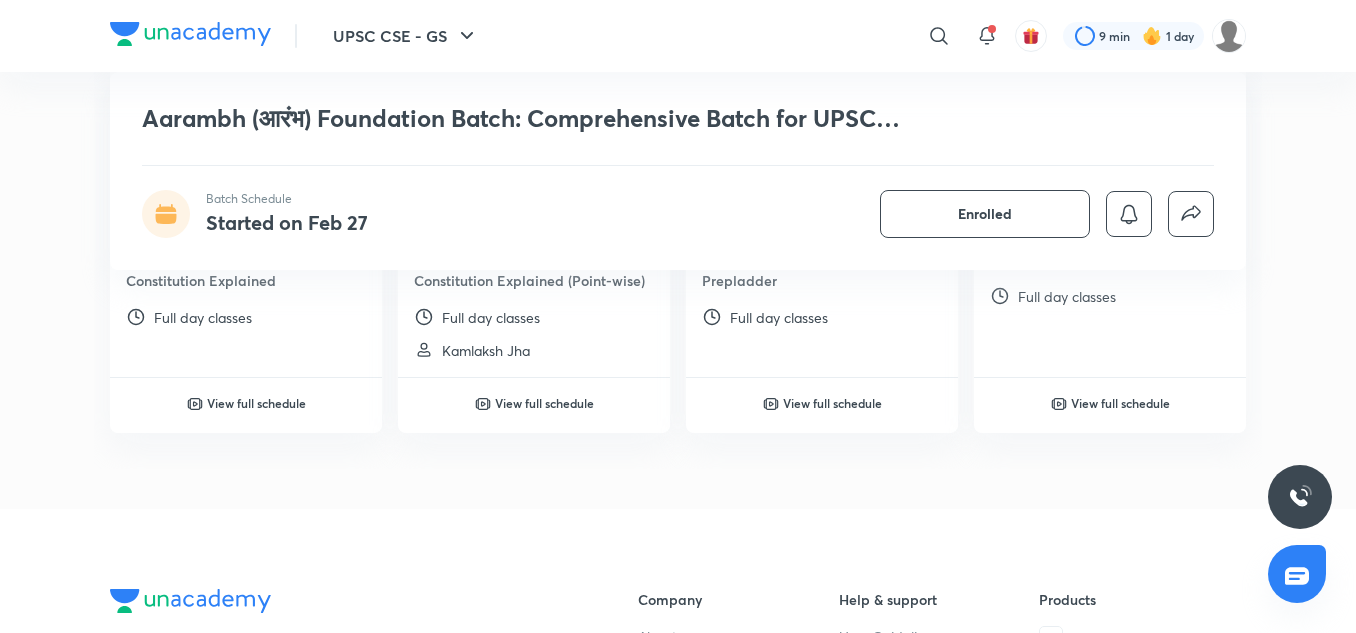 scroll, scrollTop: 5811, scrollLeft: 0, axis: vertical 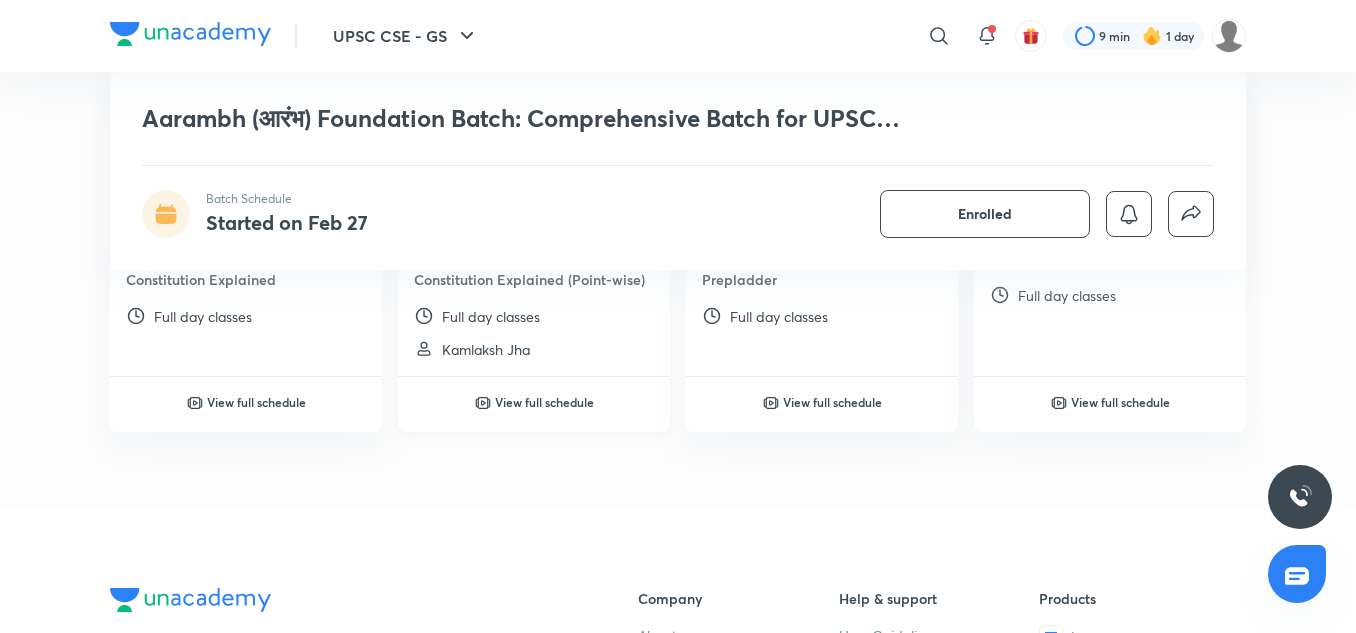 click on "View full schedule" at bounding box center (544, 402) 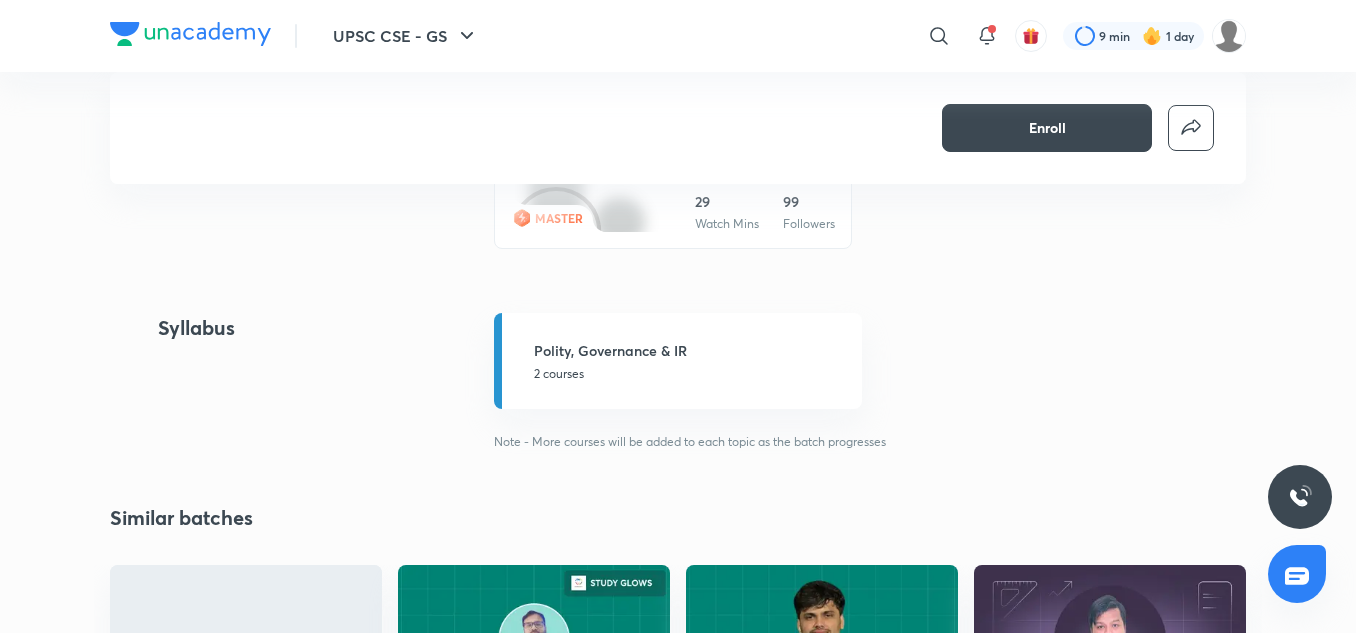 scroll, scrollTop: 1049, scrollLeft: 0, axis: vertical 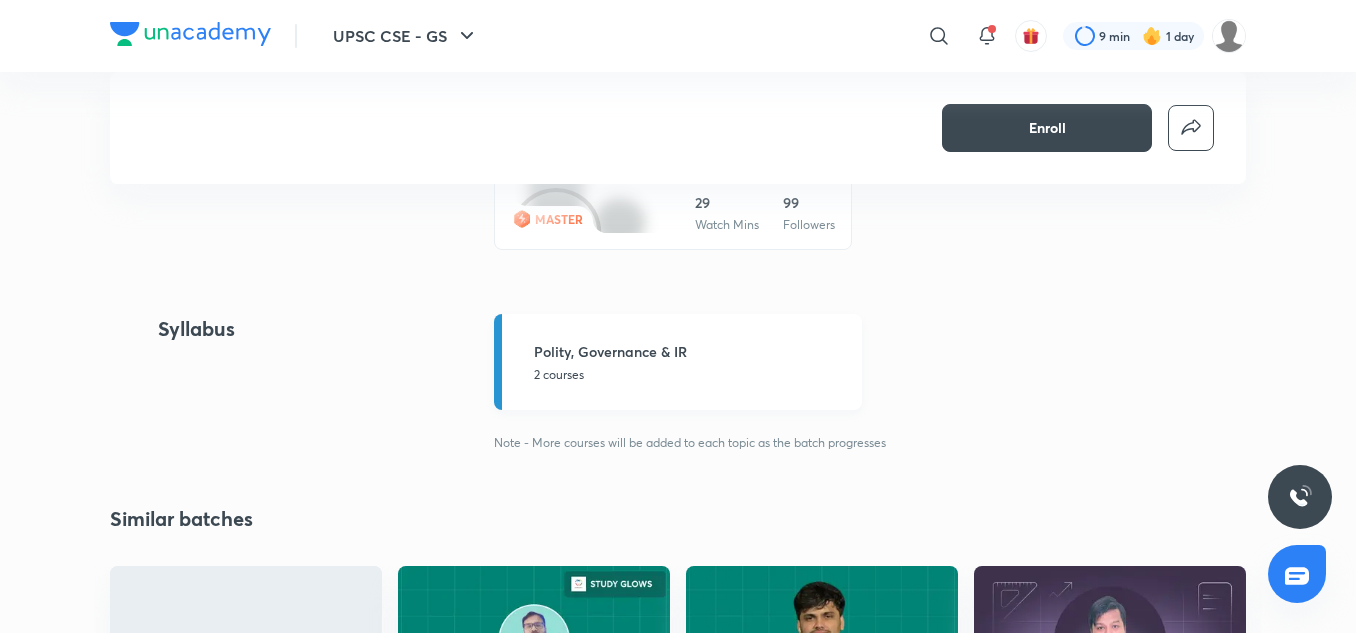 click on "Polity, Governance & IR" at bounding box center [692, 351] 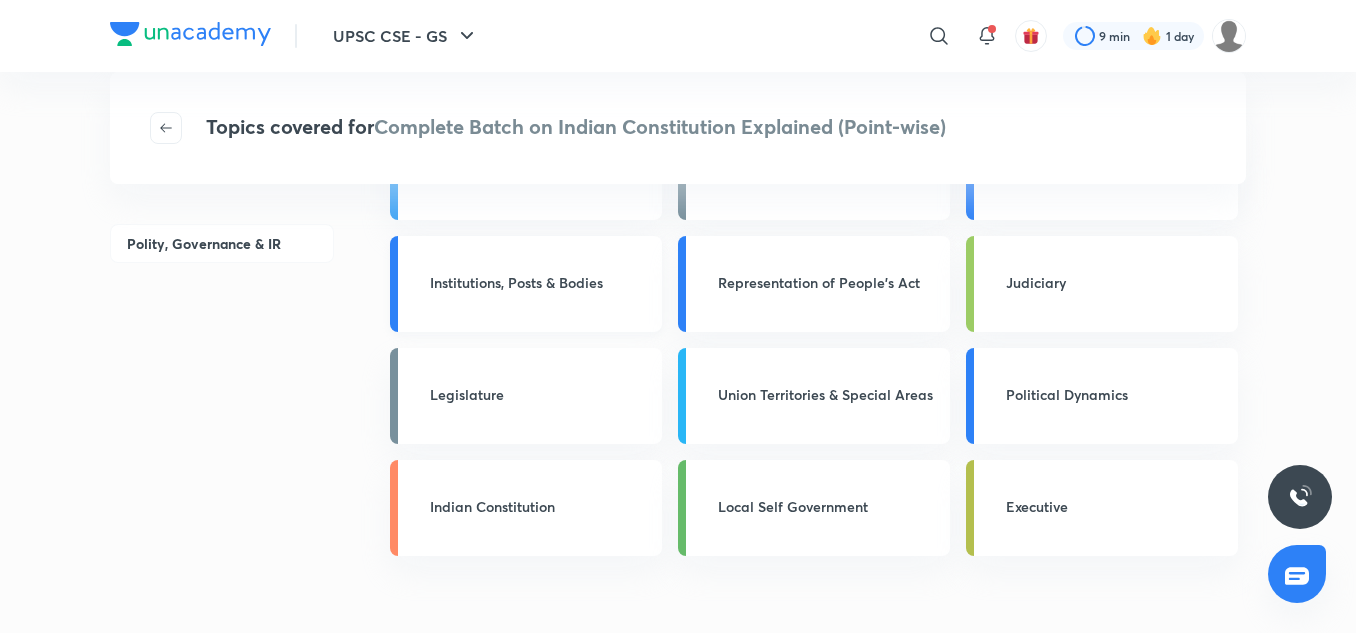 scroll, scrollTop: 0, scrollLeft: 0, axis: both 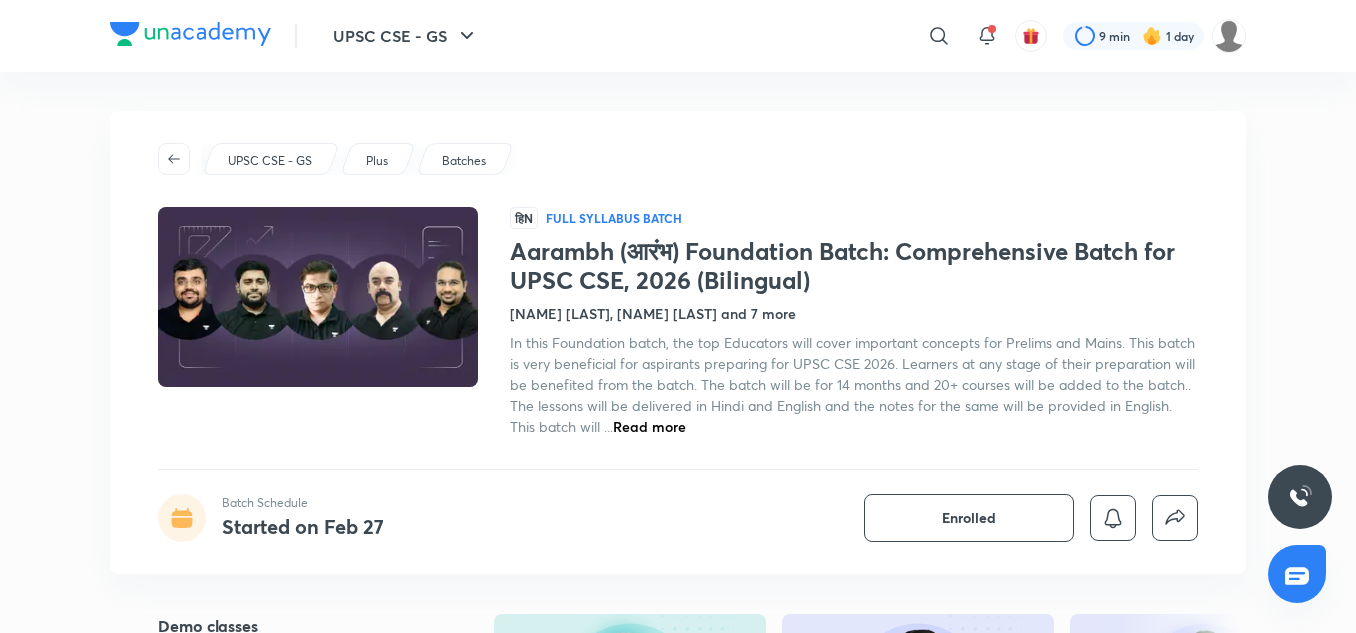 click on "Read more" at bounding box center [649, 426] 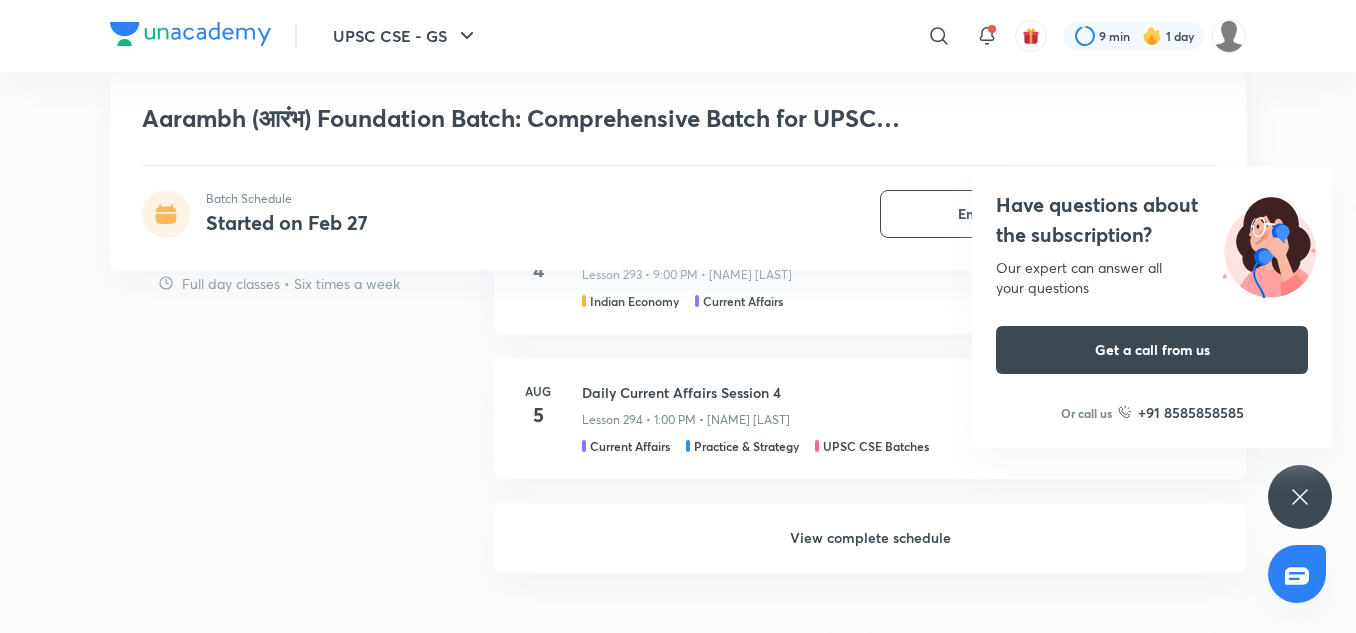 scroll, scrollTop: 2315, scrollLeft: 0, axis: vertical 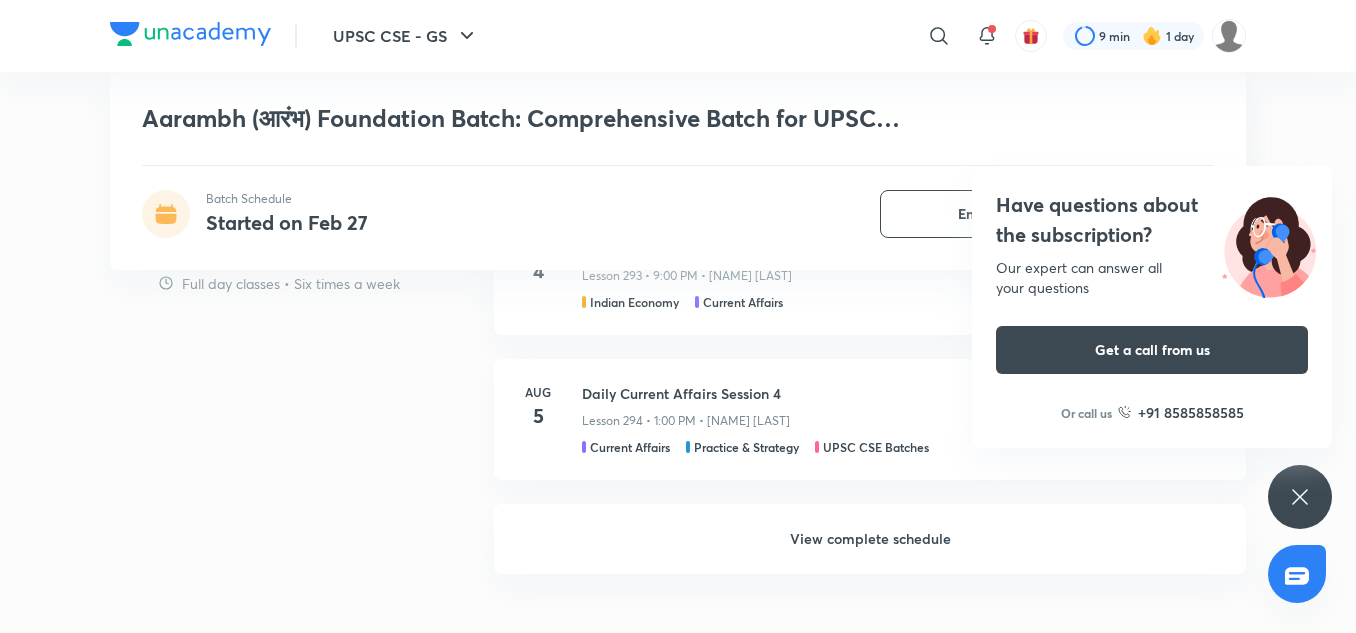 click on "View complete schedule" at bounding box center (870, 539) 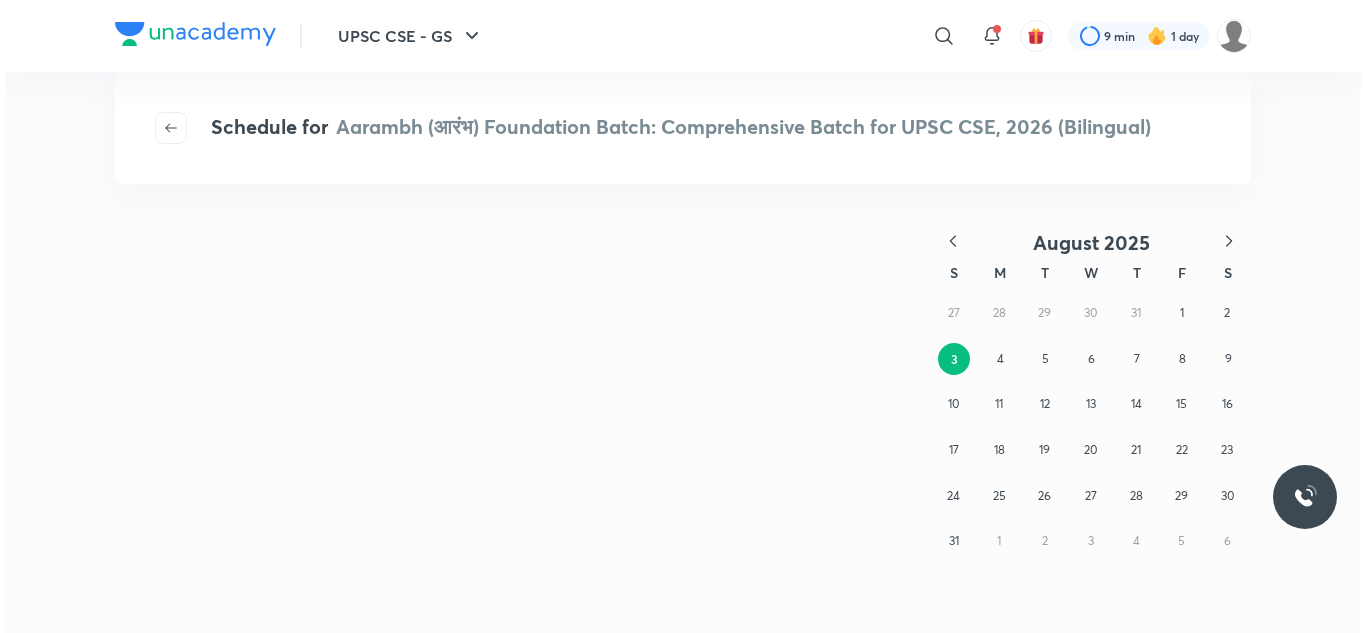 scroll, scrollTop: 0, scrollLeft: 0, axis: both 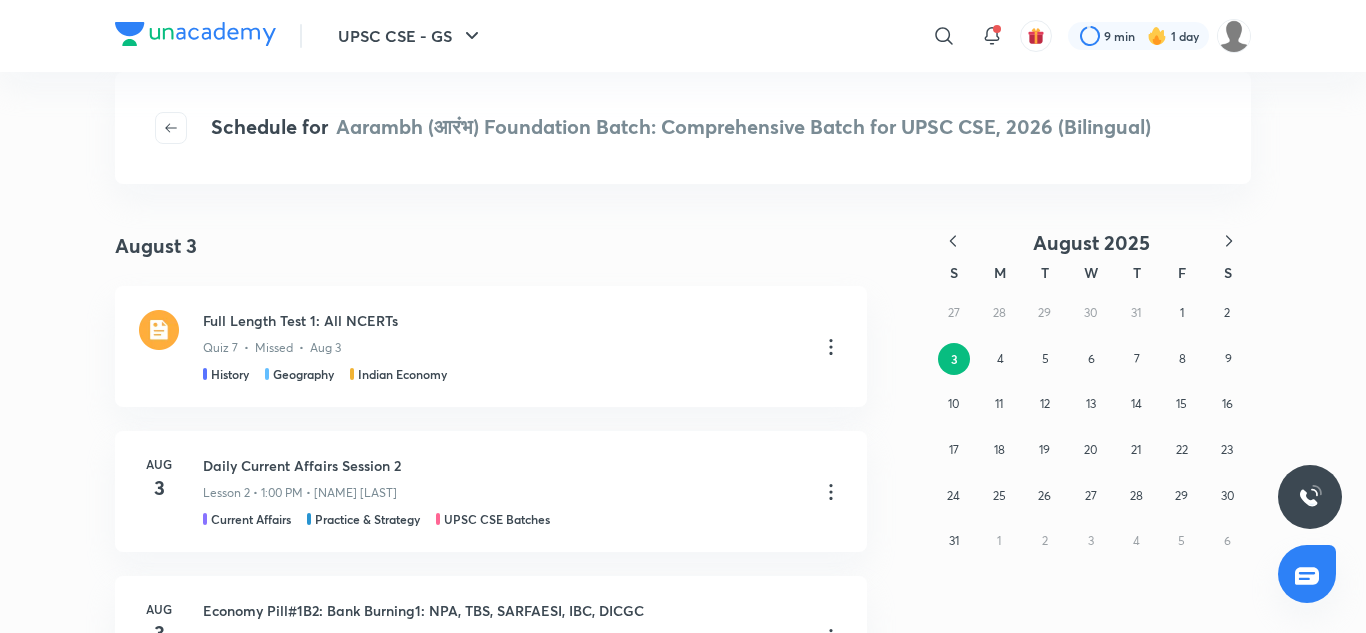 click 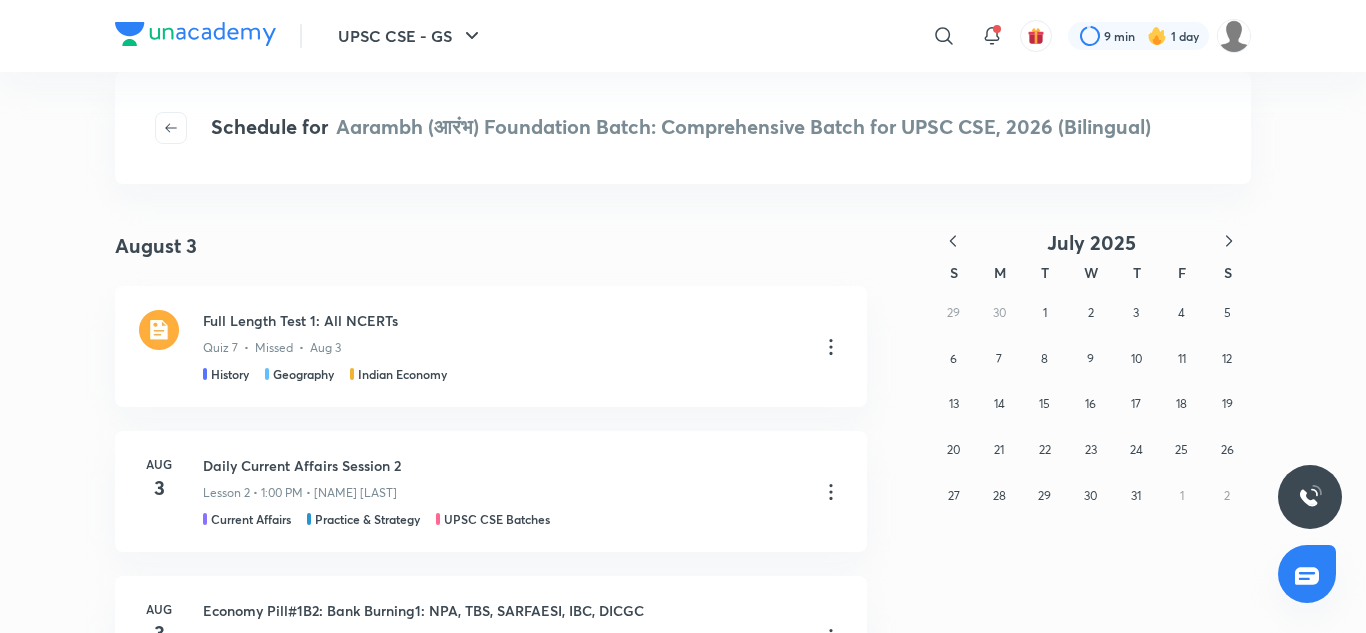 click 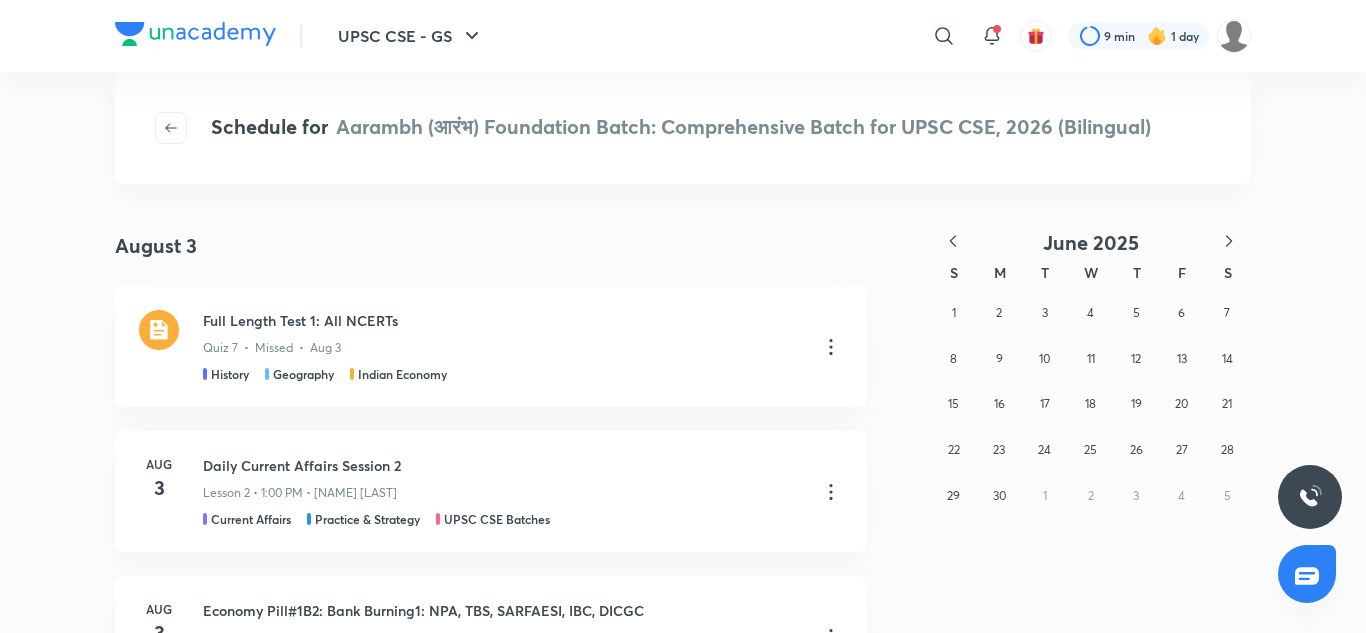 click 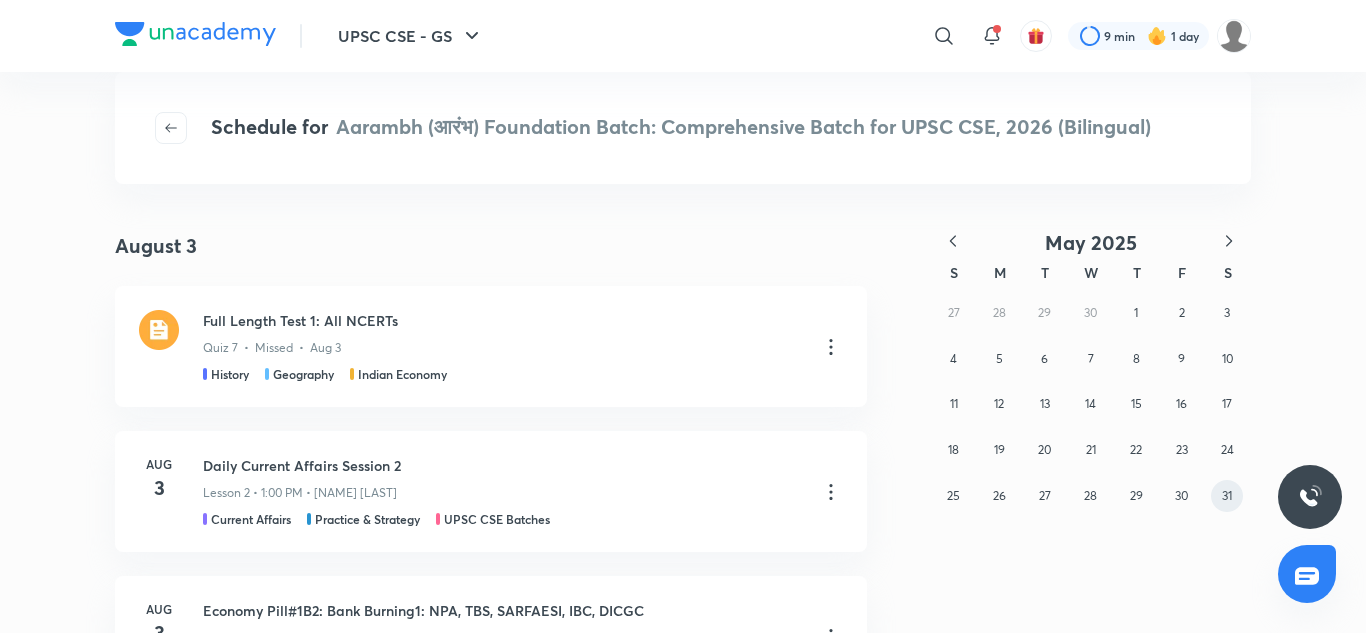 click on "31" at bounding box center [1227, 495] 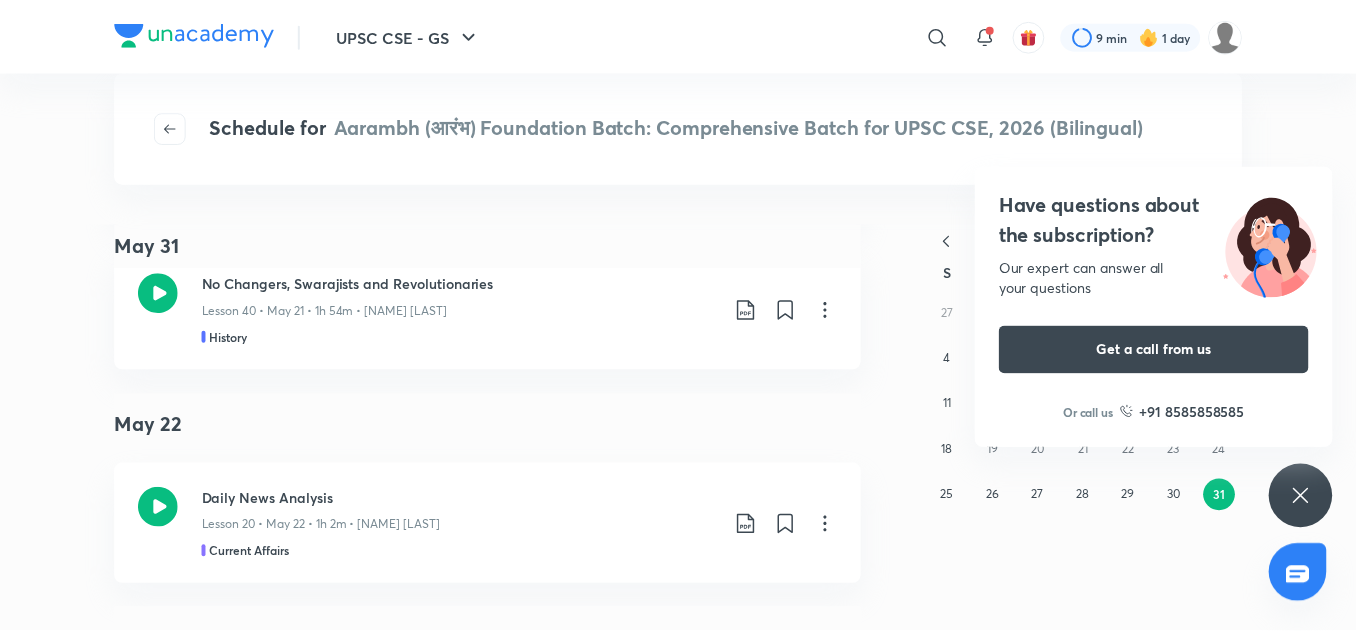 scroll, scrollTop: 5932, scrollLeft: 0, axis: vertical 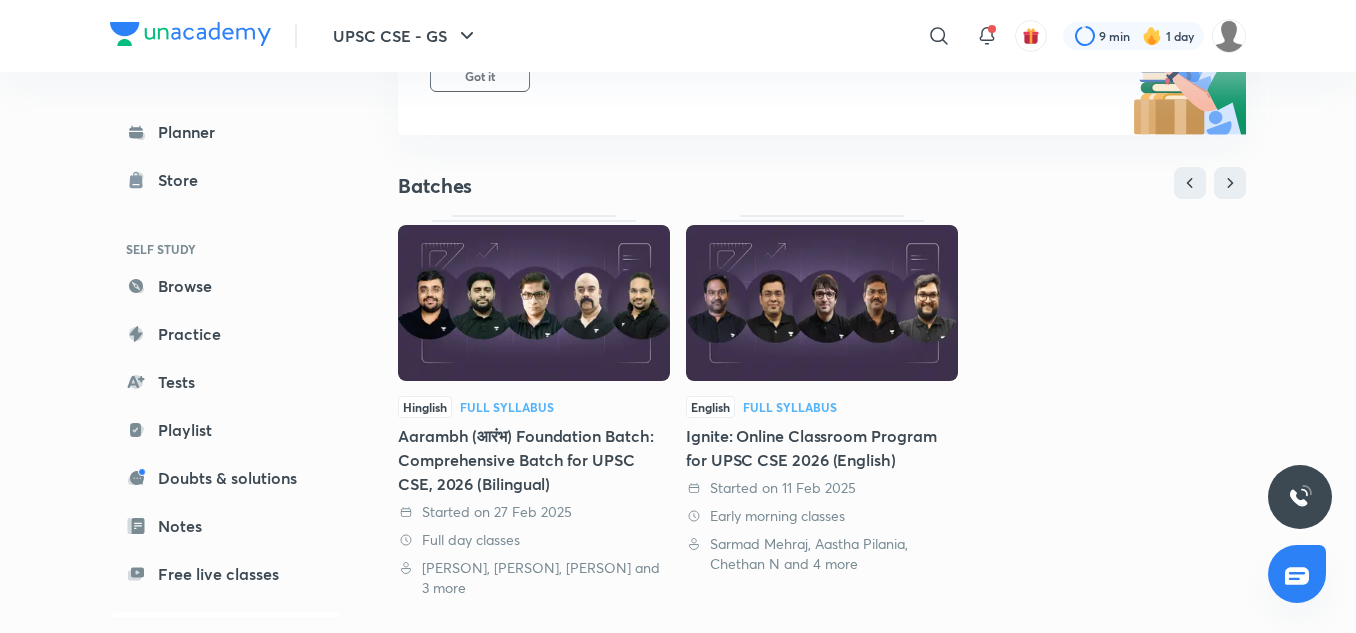click at bounding box center (822, 303) 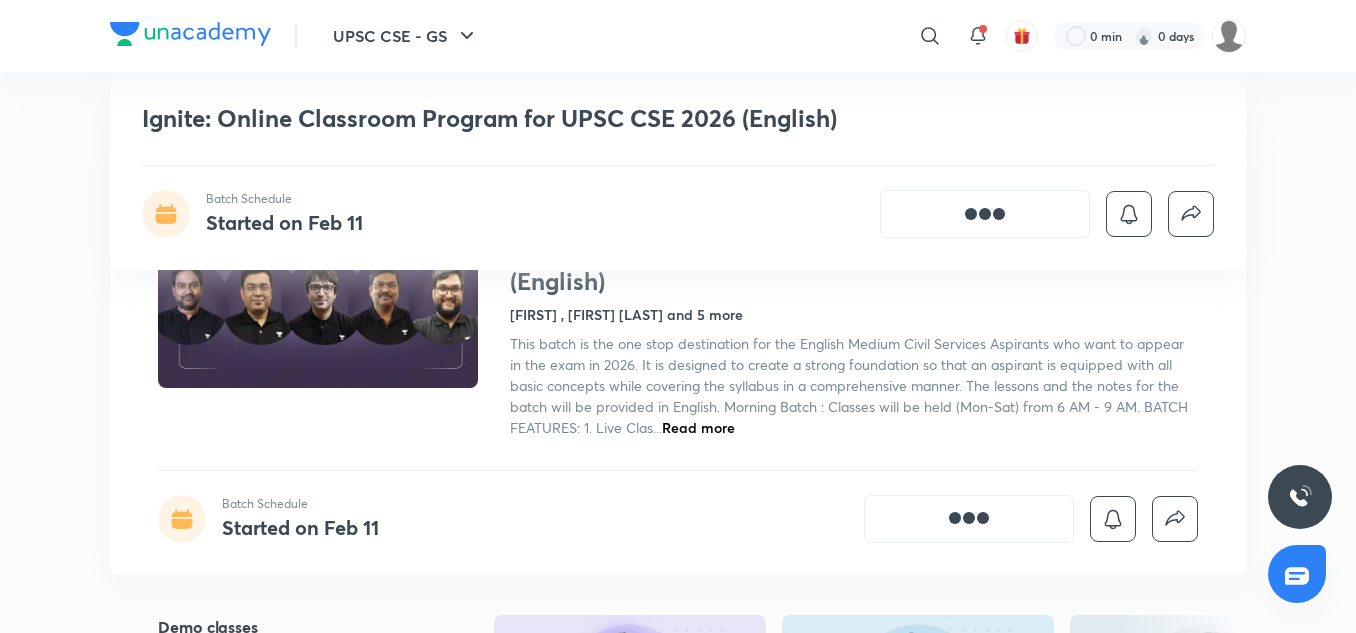 scroll, scrollTop: 939, scrollLeft: 0, axis: vertical 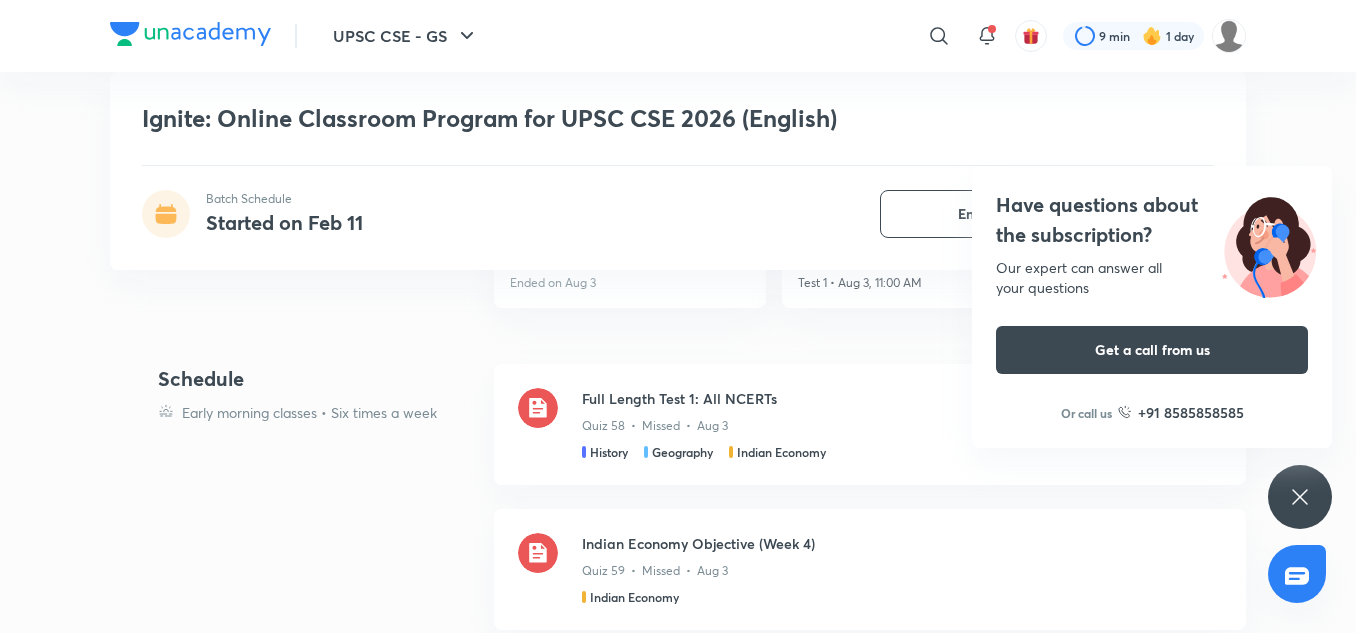 click on "Have questions about the subscription? Our expert can answer all your questions Get a call from us Or call us +91 8585858585" at bounding box center (1300, 497) 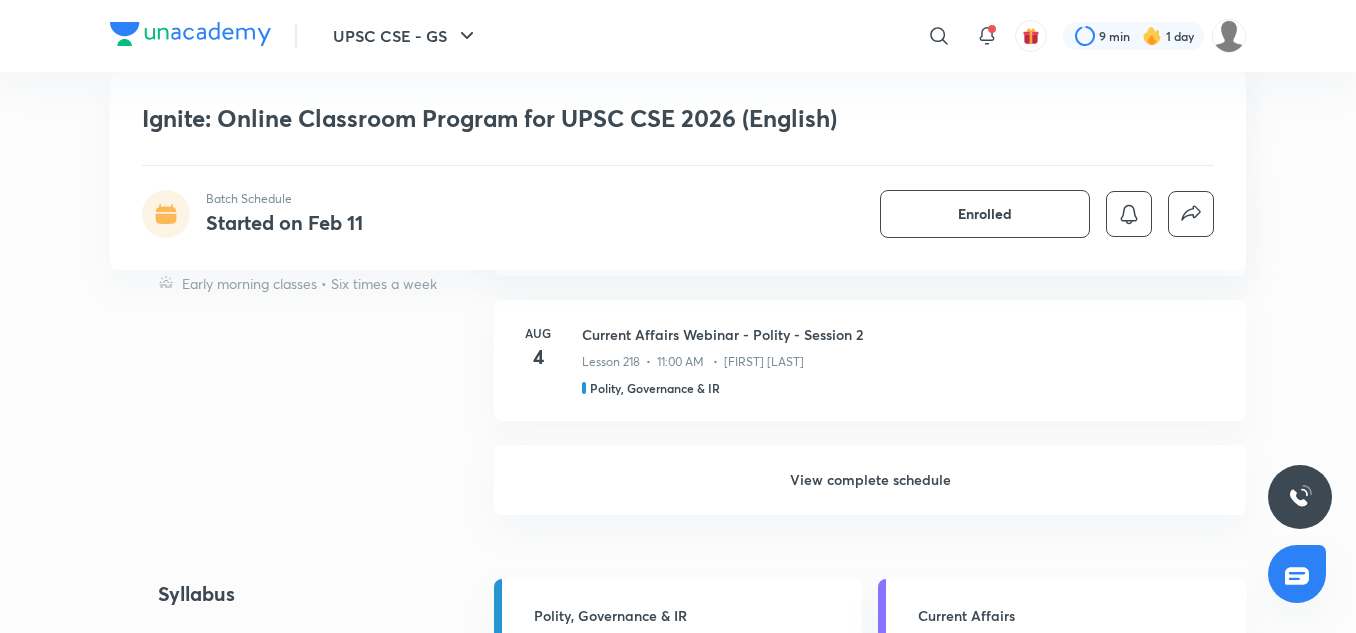 scroll, scrollTop: 6297, scrollLeft: 0, axis: vertical 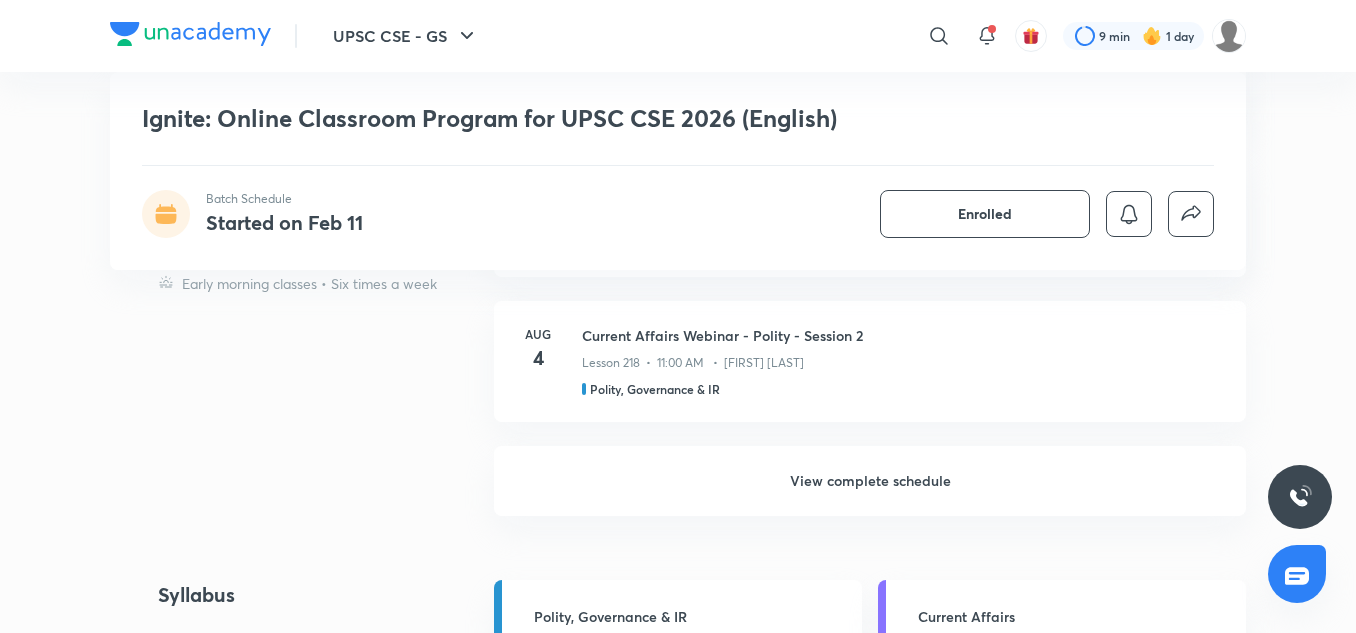 click on "View complete schedule" at bounding box center (870, 481) 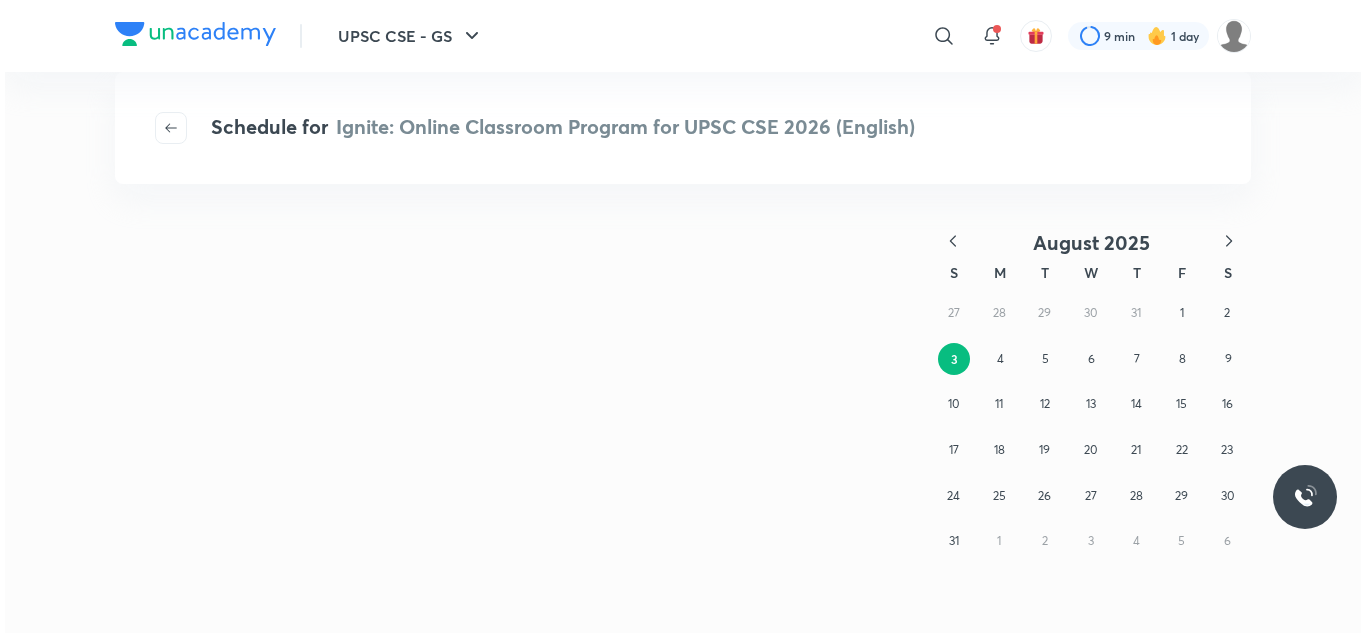 scroll, scrollTop: 0, scrollLeft: 0, axis: both 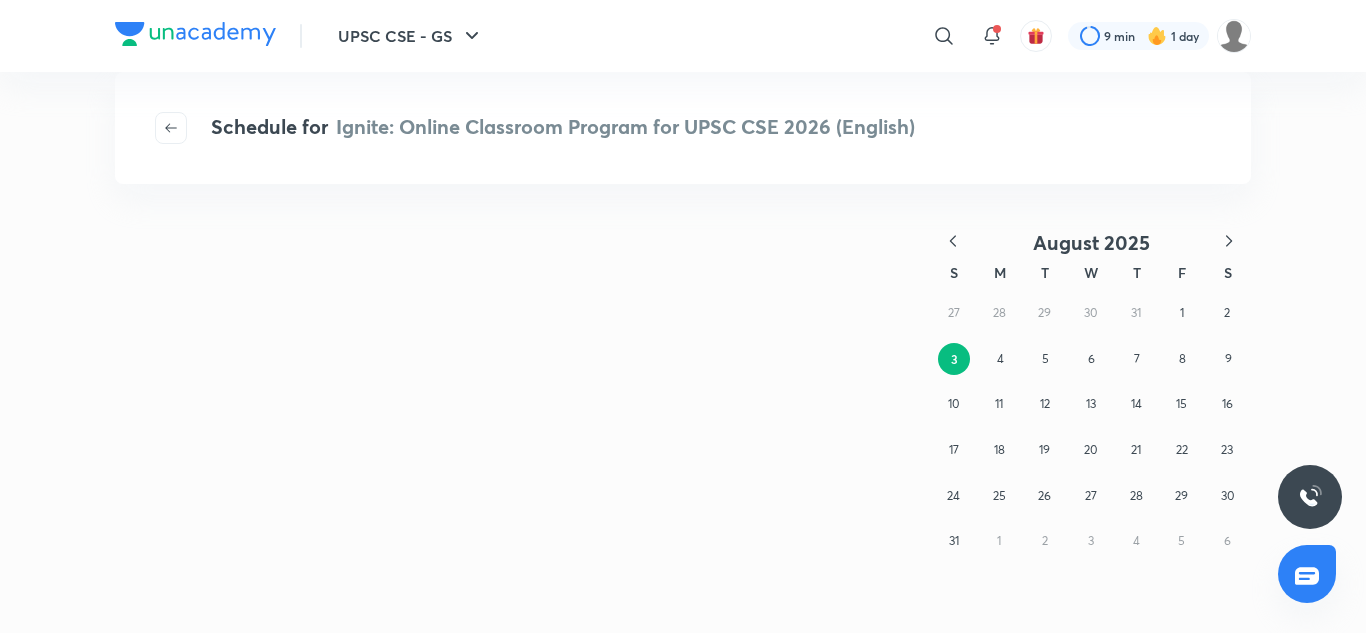 click 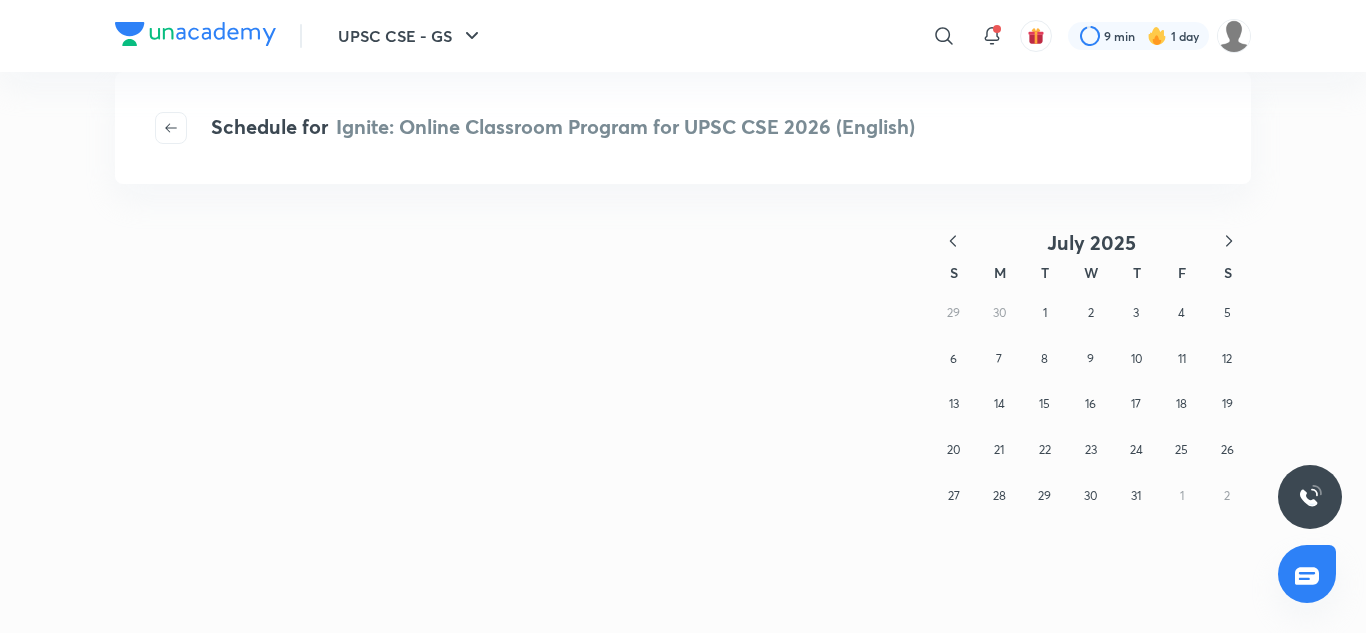 click 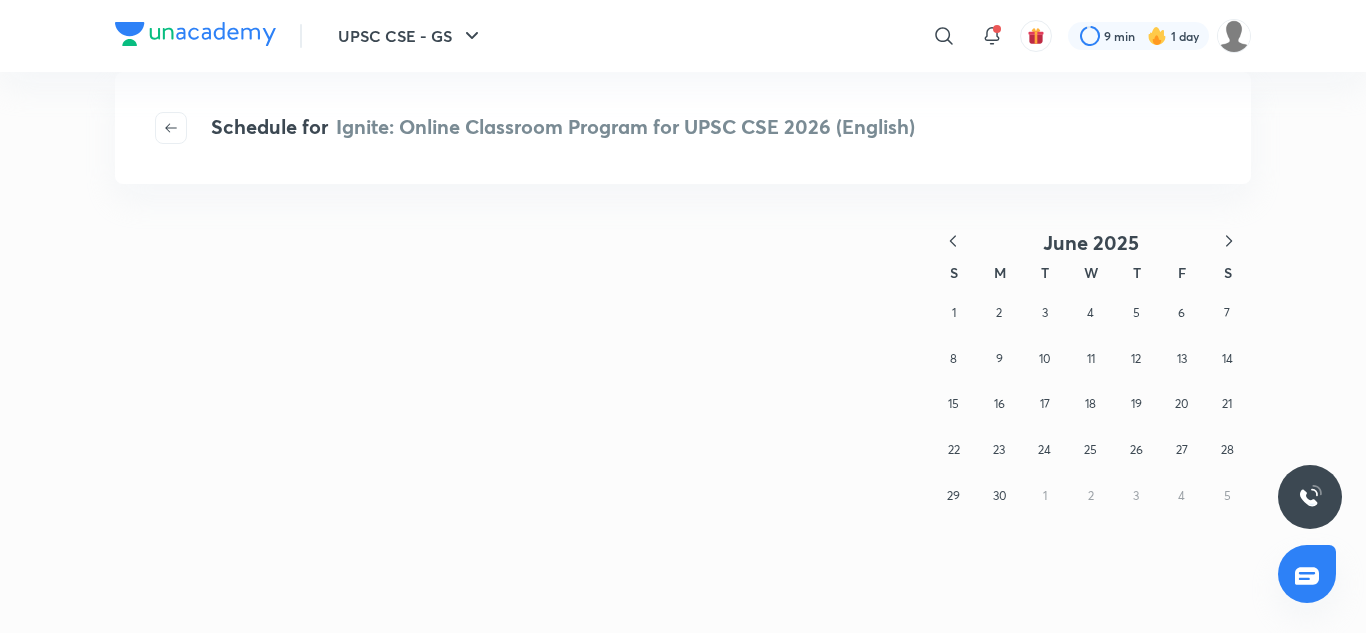 click 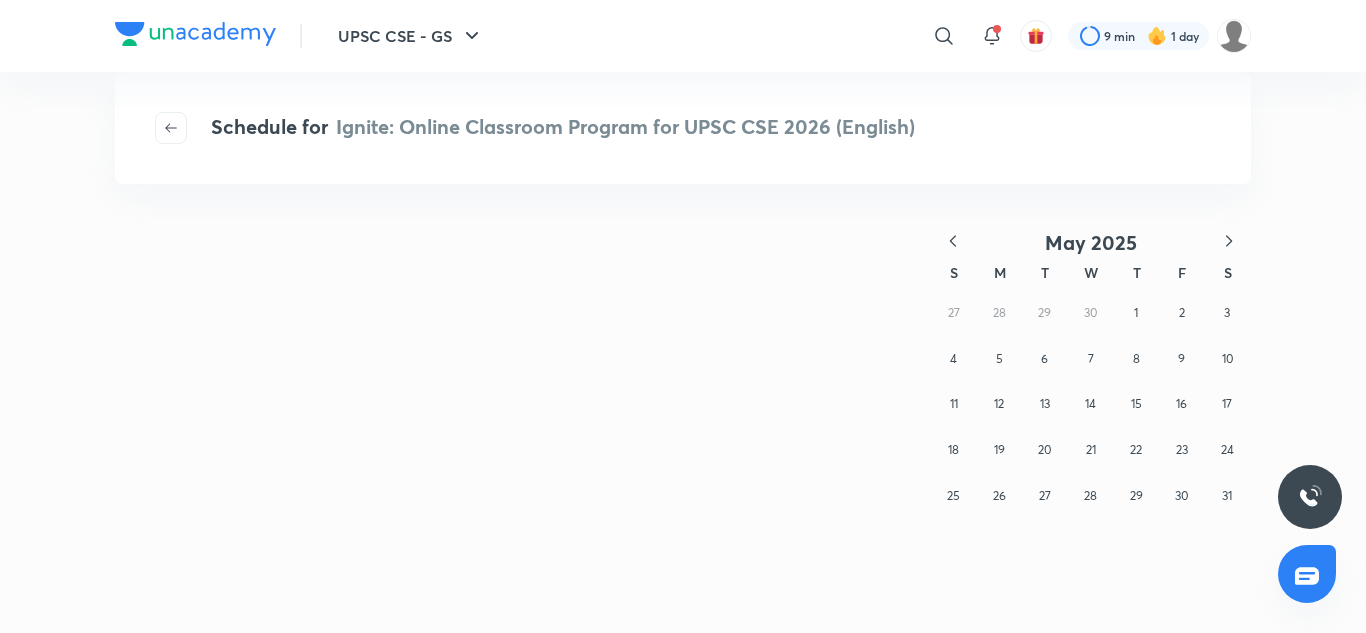click 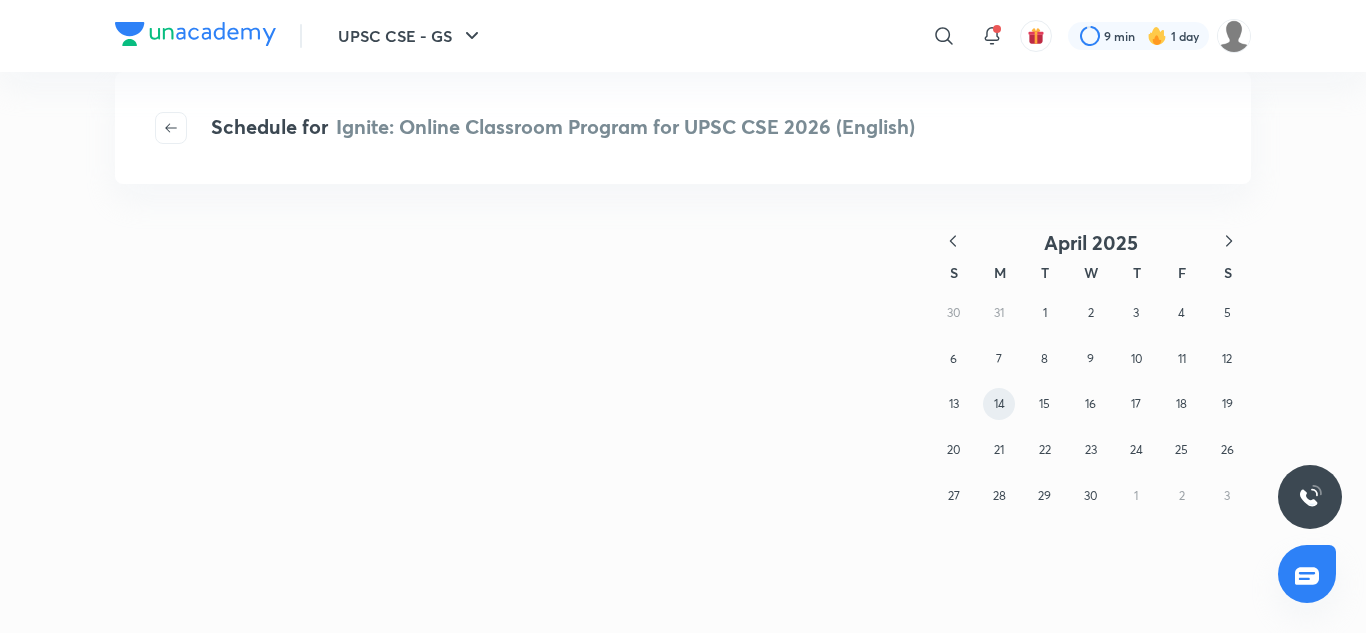 click on "14" at bounding box center (999, 404) 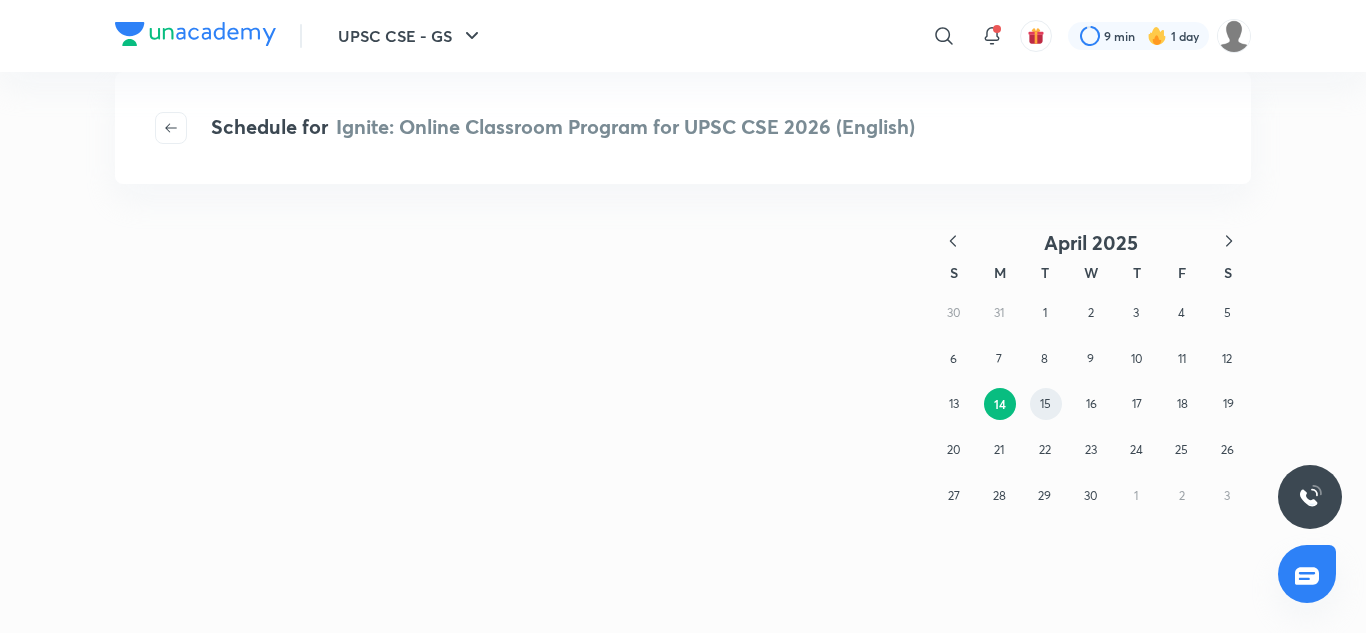 click on "15" at bounding box center [1045, 403] 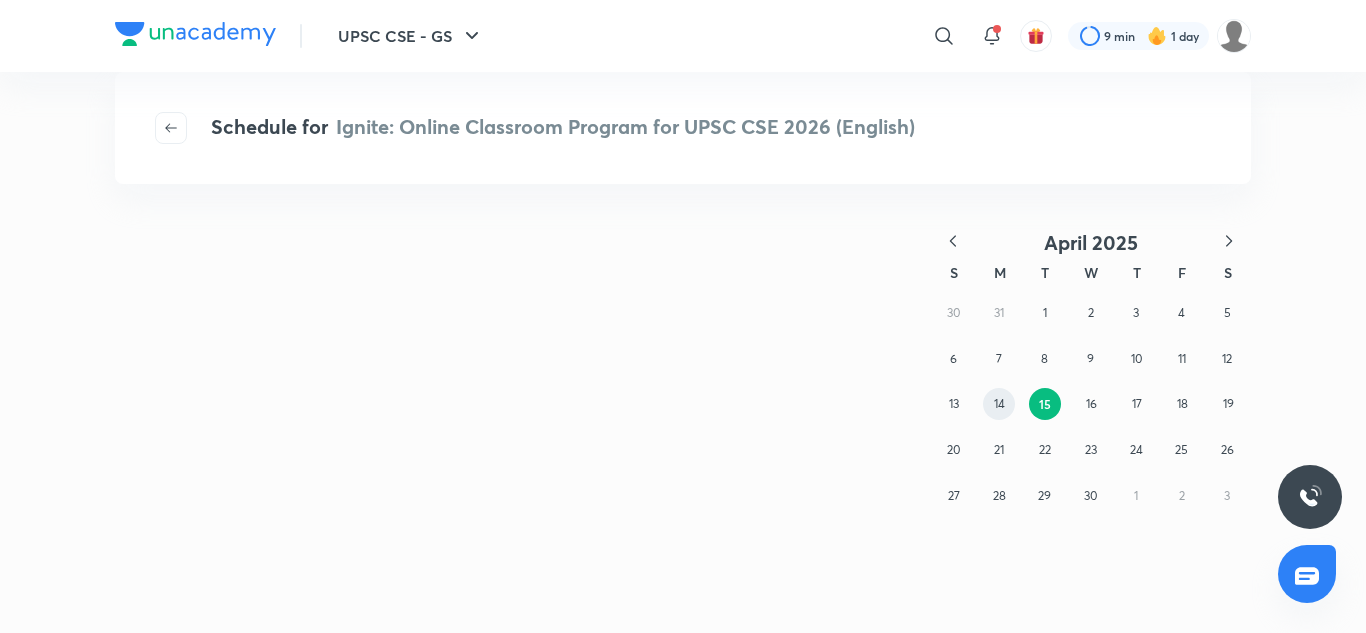 click on "14" at bounding box center (999, 403) 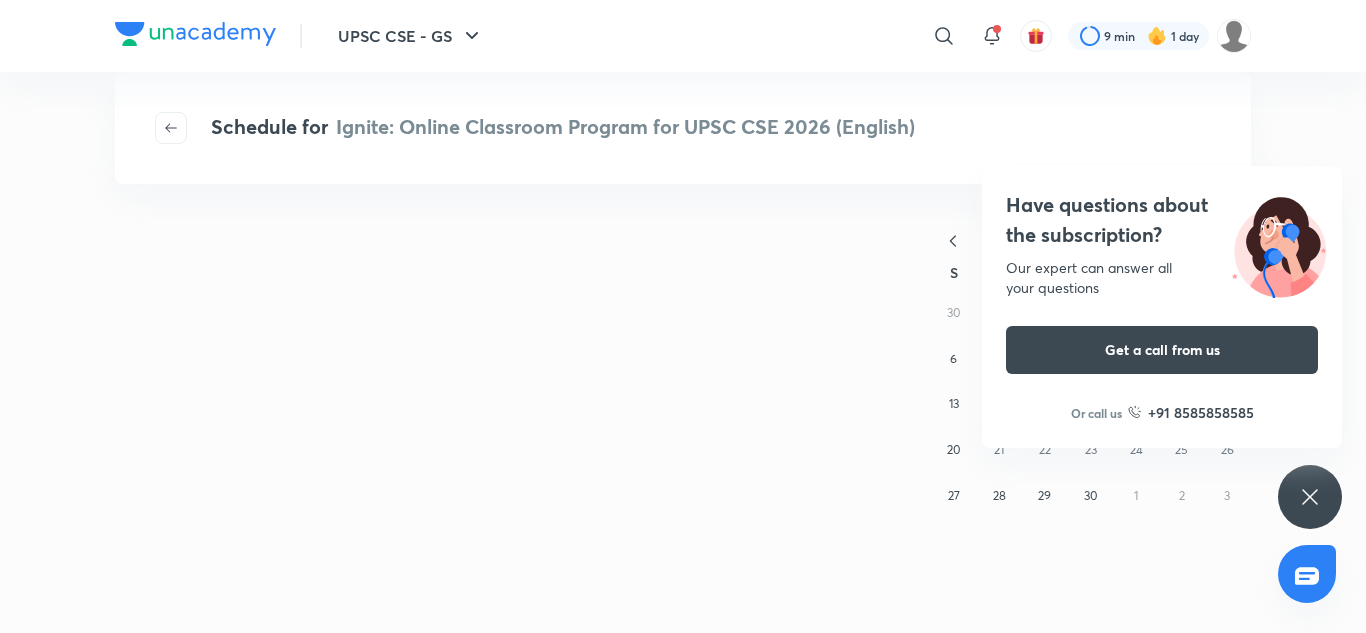 click 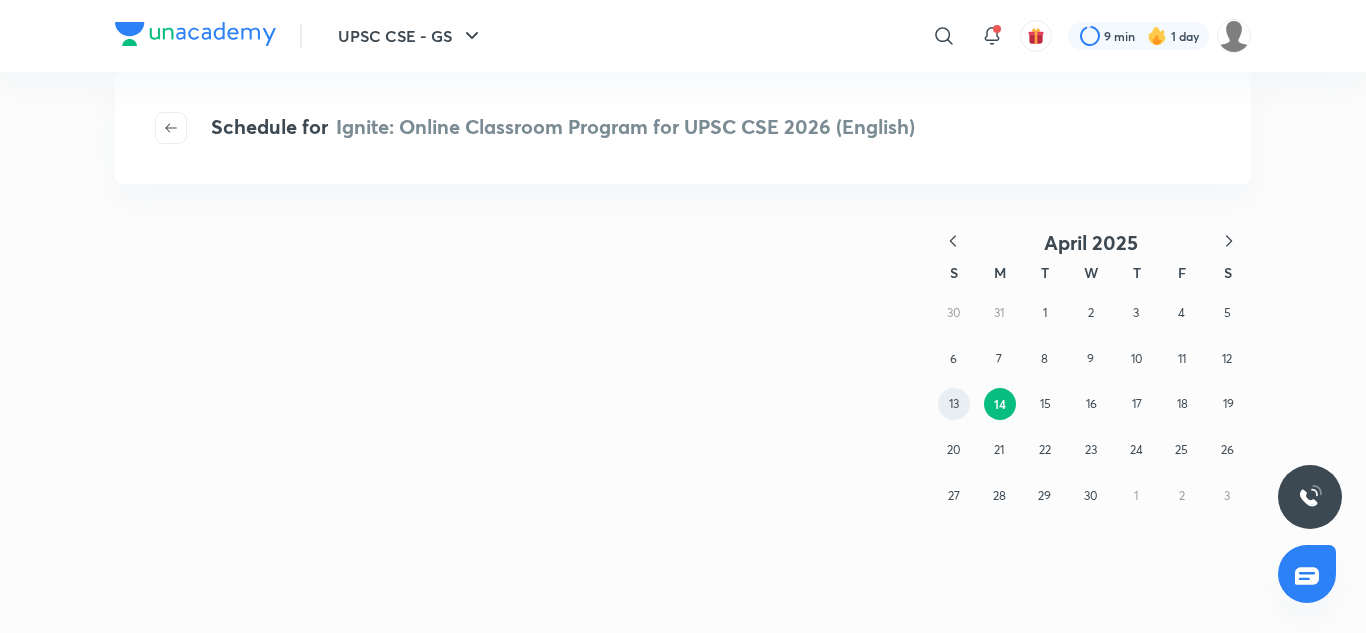click on "13" at bounding box center [954, 404] 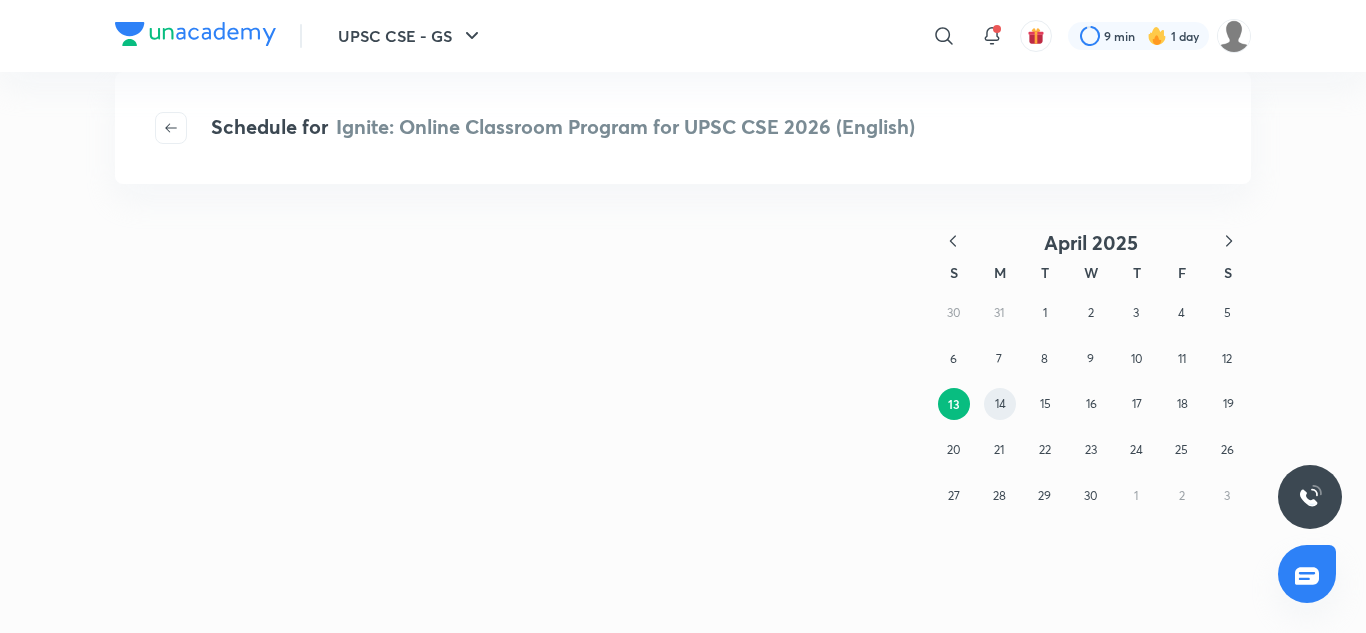 click on "14" at bounding box center [1000, 403] 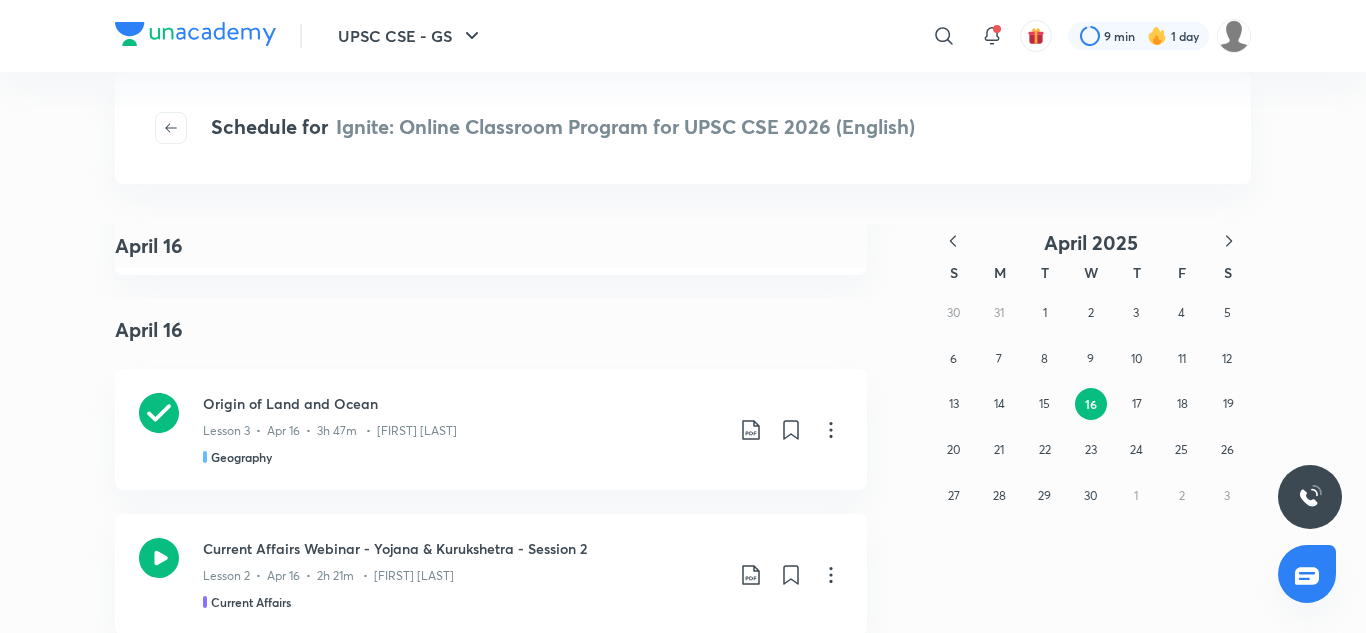 scroll, scrollTop: 0, scrollLeft: 0, axis: both 